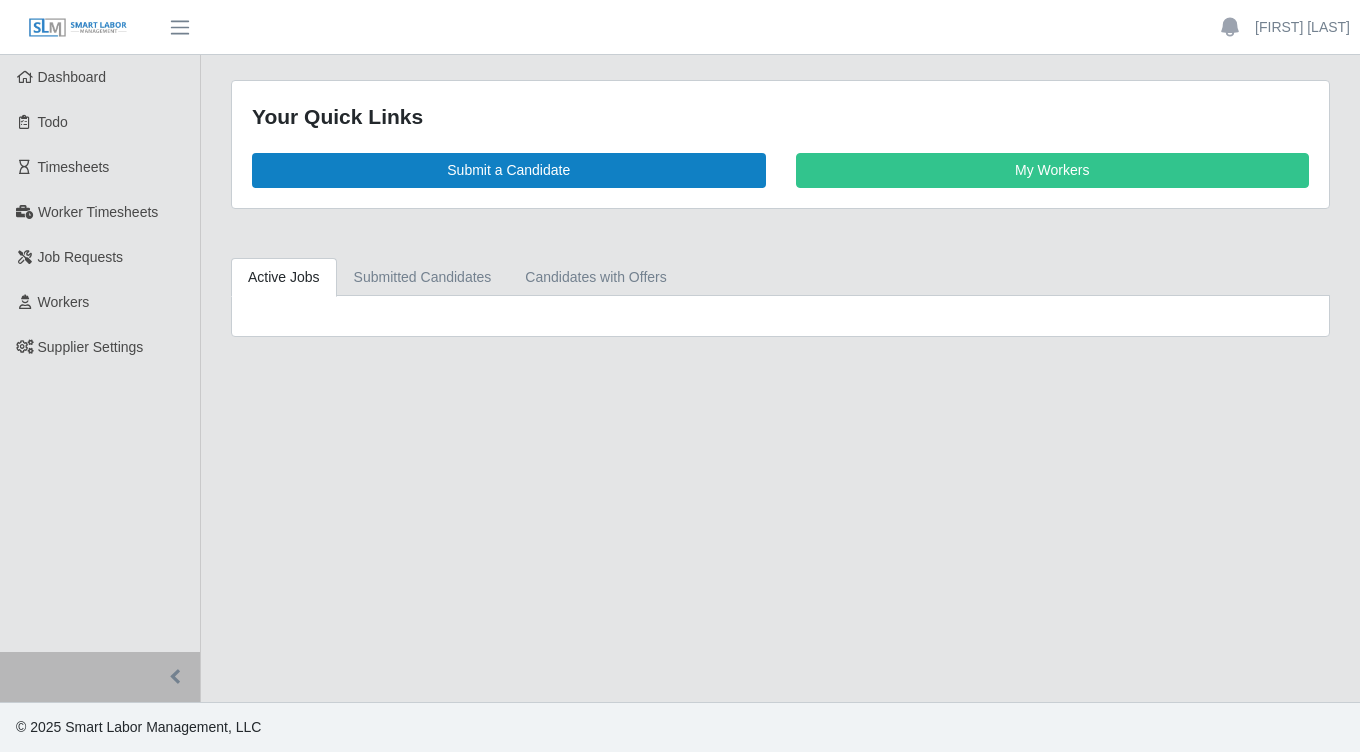 scroll, scrollTop: 0, scrollLeft: 0, axis: both 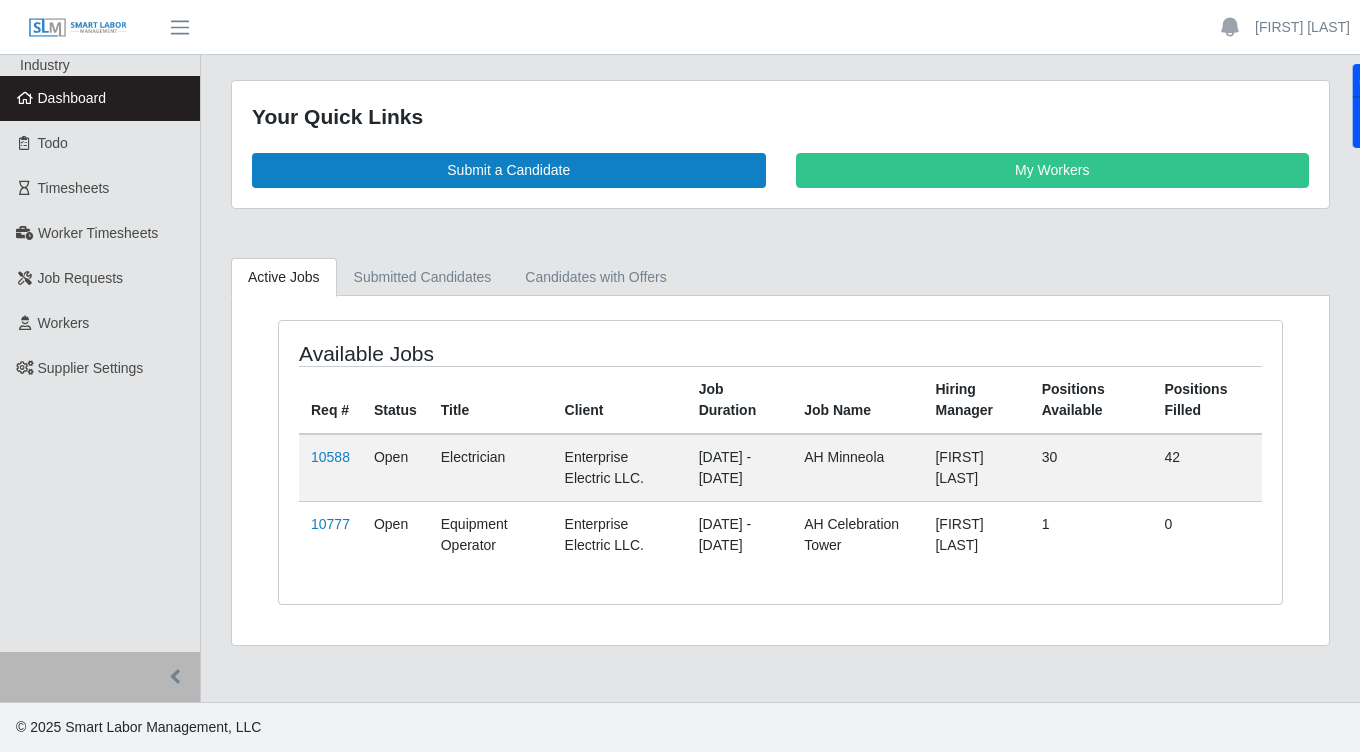 click on "Dashboard" at bounding box center [72, 98] 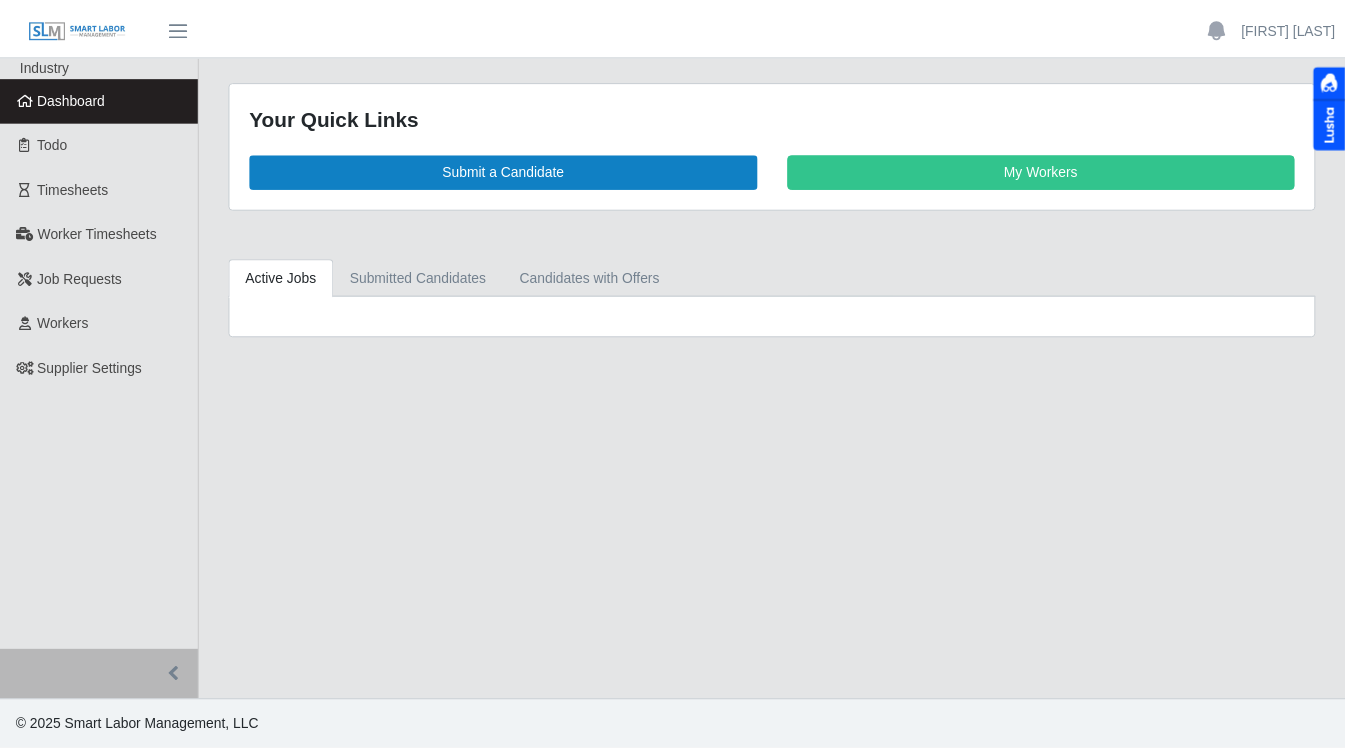 scroll, scrollTop: 0, scrollLeft: 0, axis: both 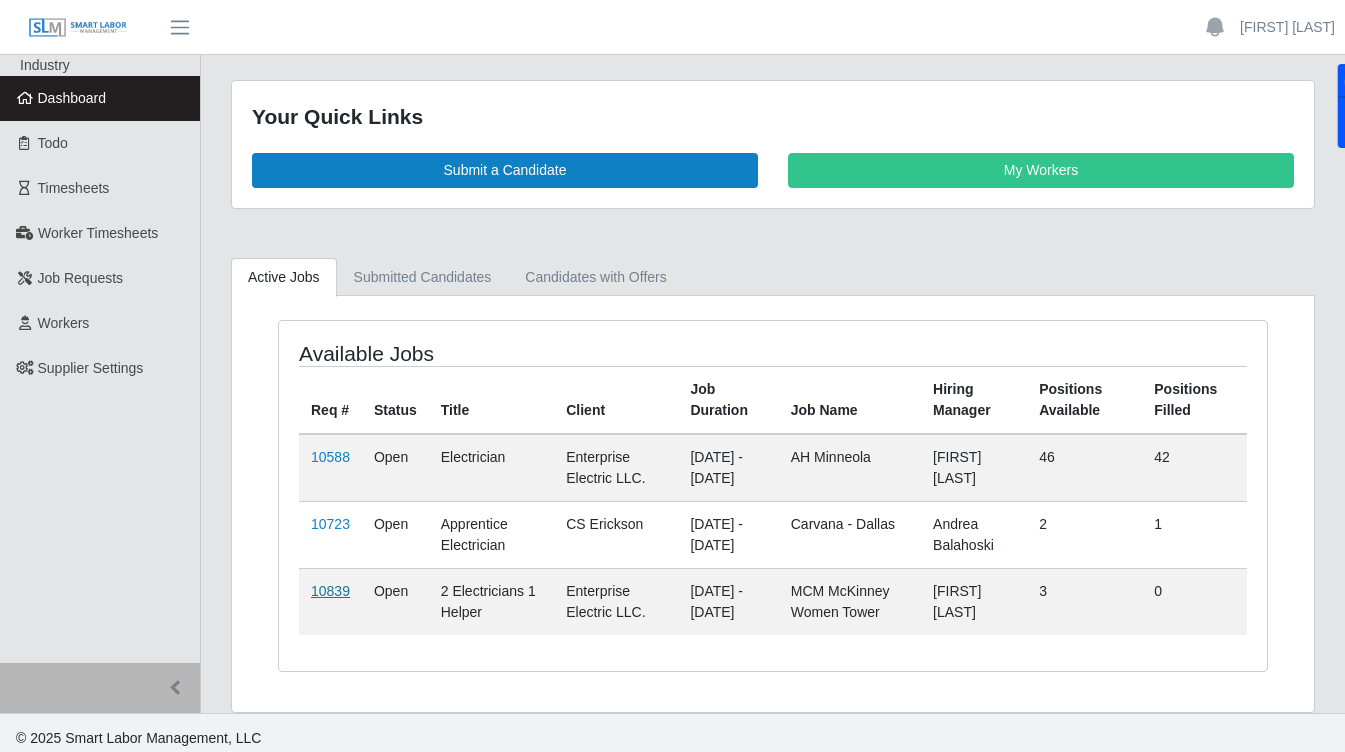 click on "10839" at bounding box center (330, 591) 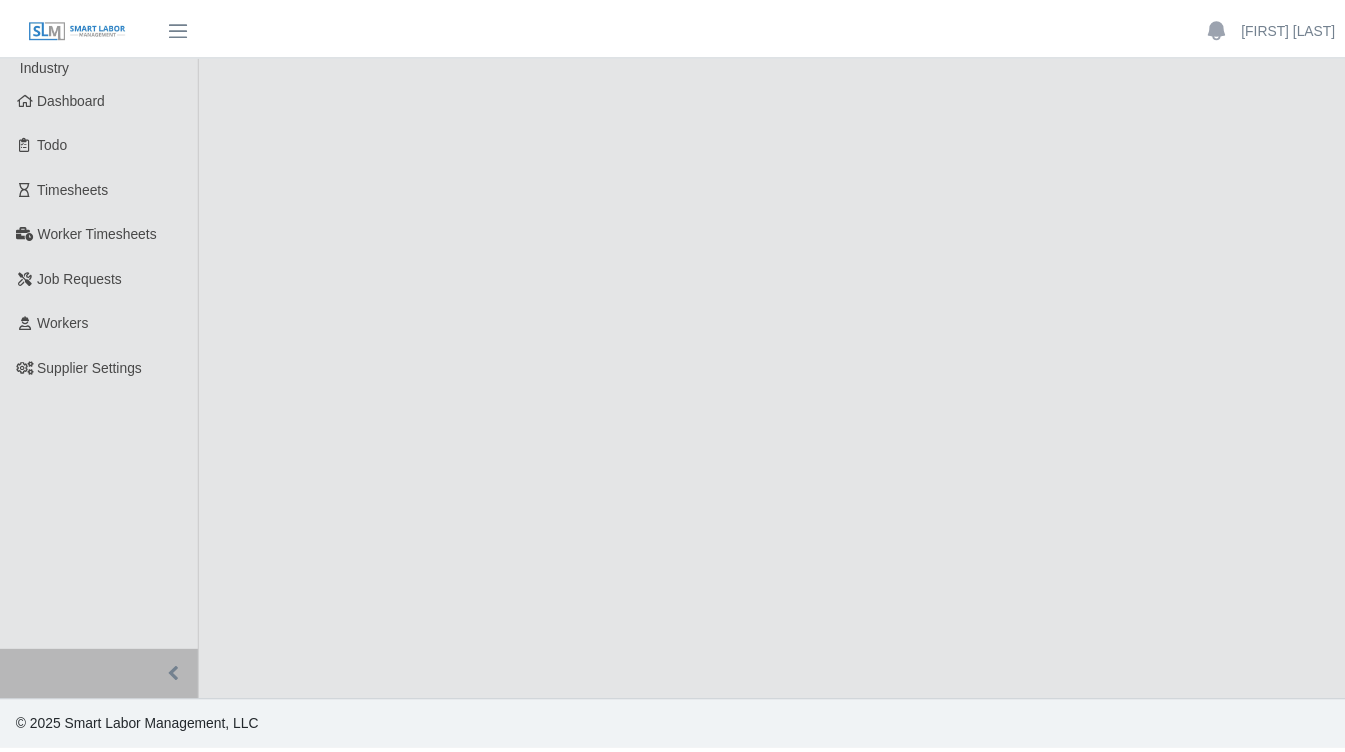 scroll, scrollTop: 0, scrollLeft: 0, axis: both 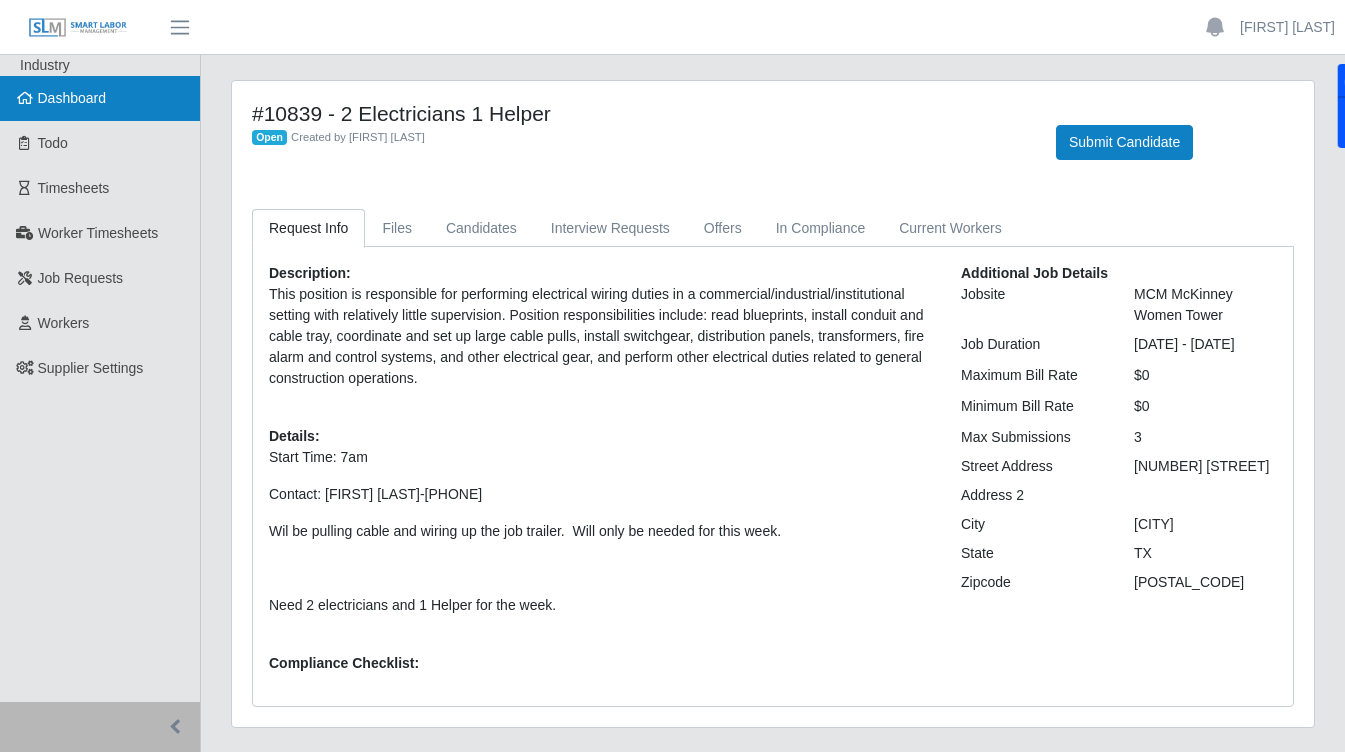 click on "Dashboard" at bounding box center [100, 98] 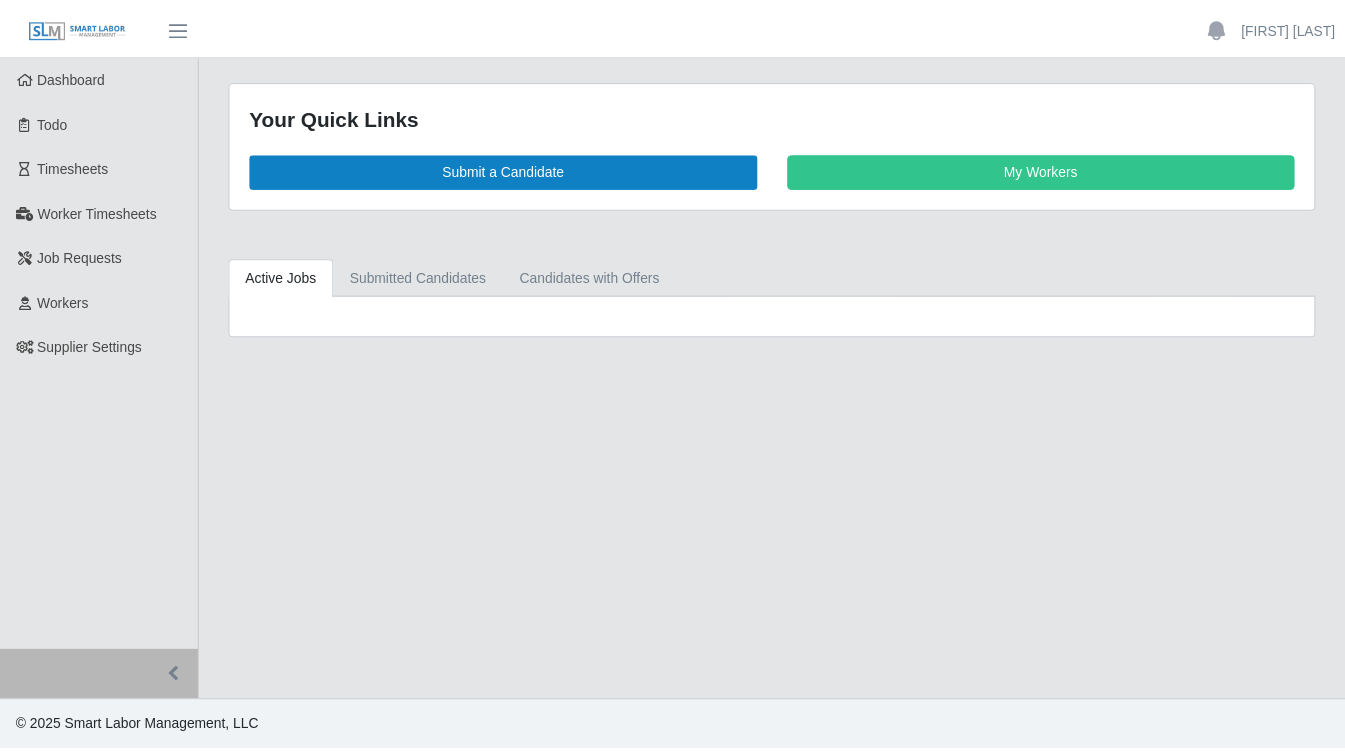 scroll, scrollTop: 0, scrollLeft: 0, axis: both 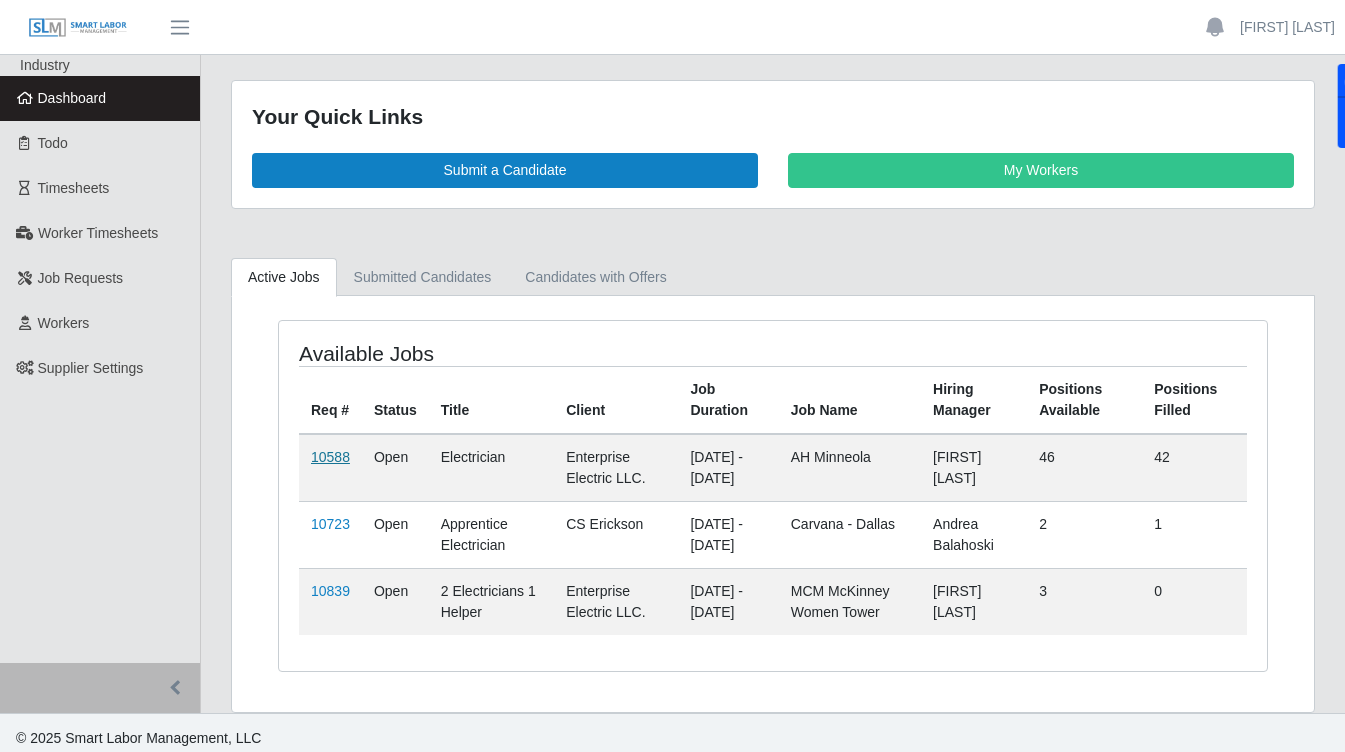 click on "10588" at bounding box center (330, 457) 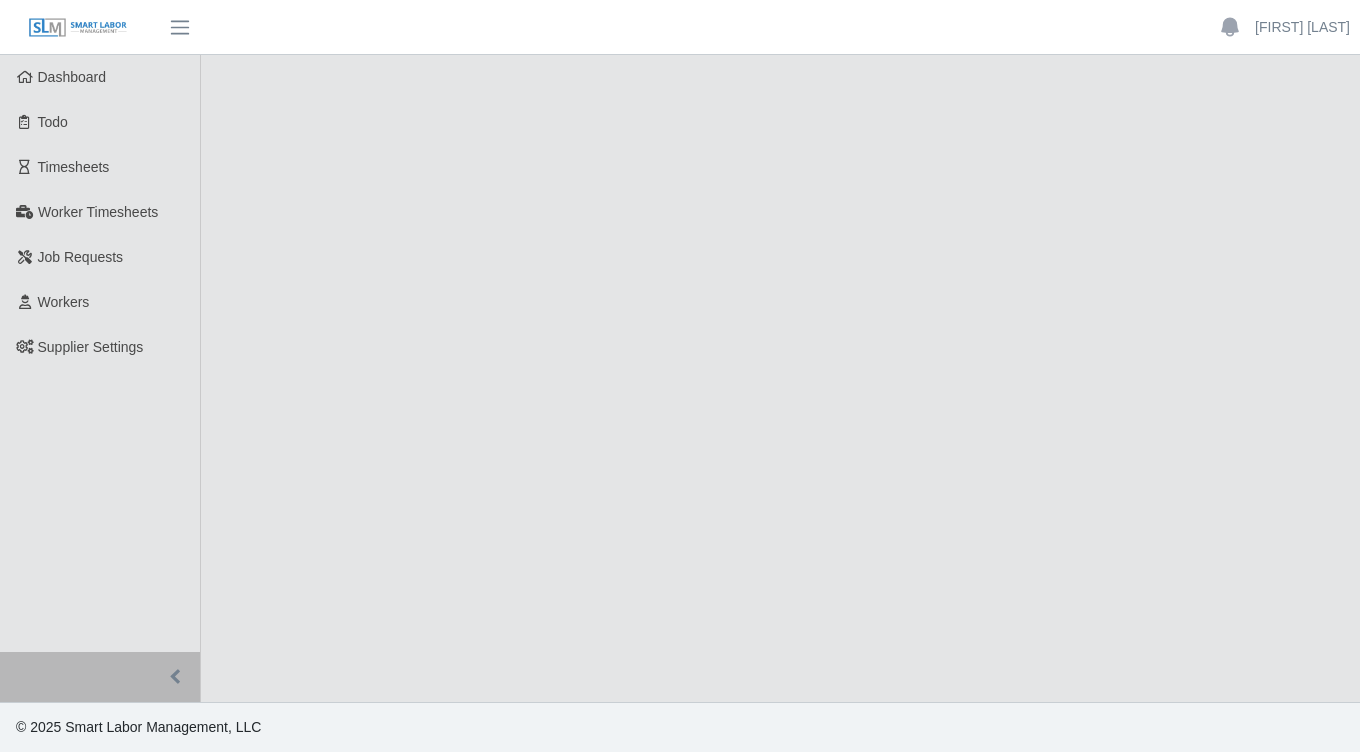 scroll, scrollTop: 0, scrollLeft: 0, axis: both 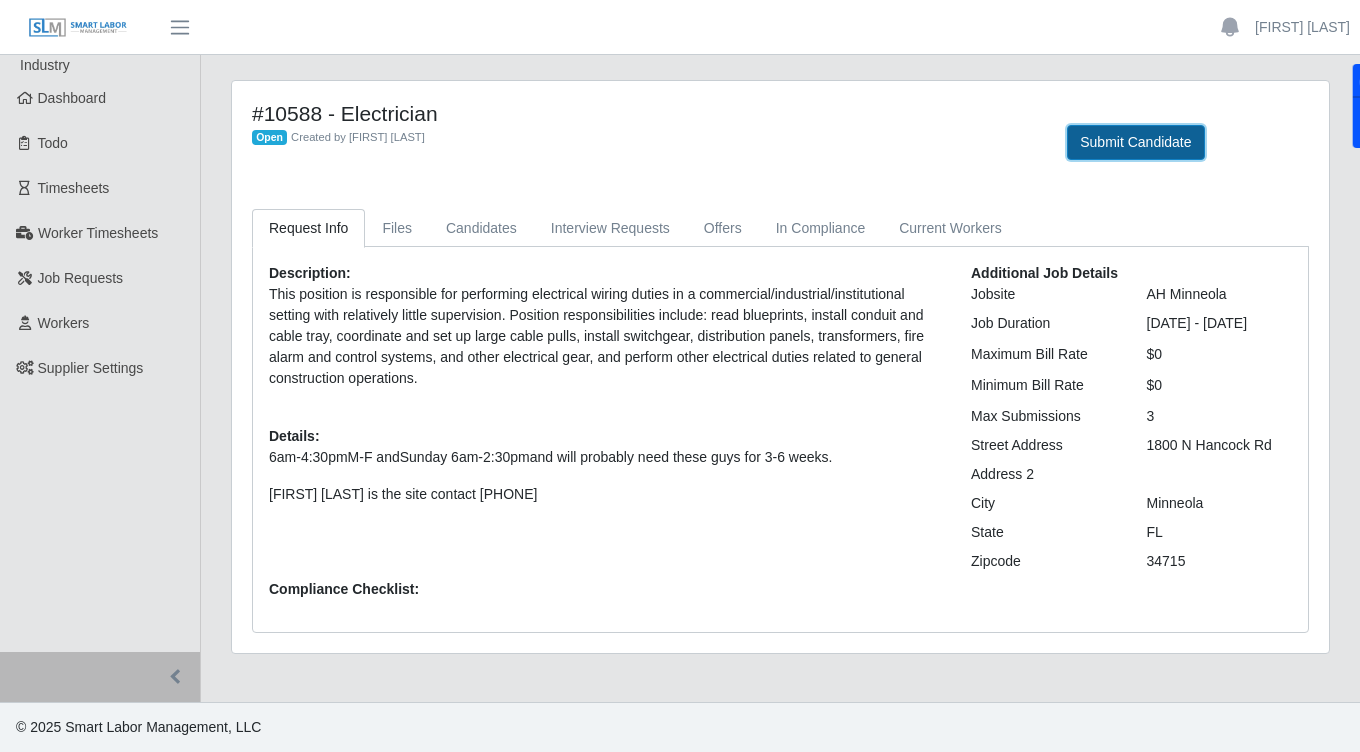 click on "Submit Candidate" at bounding box center [1135, 142] 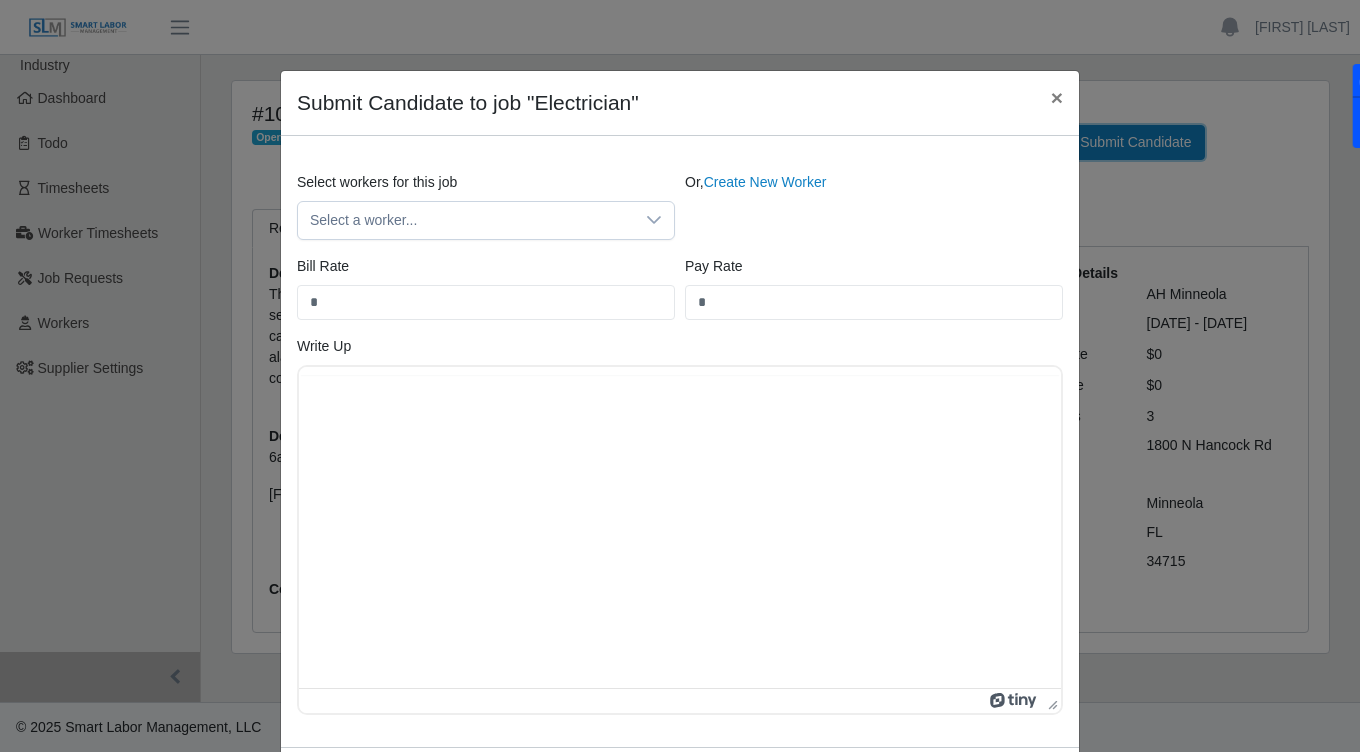 scroll, scrollTop: 0, scrollLeft: 0, axis: both 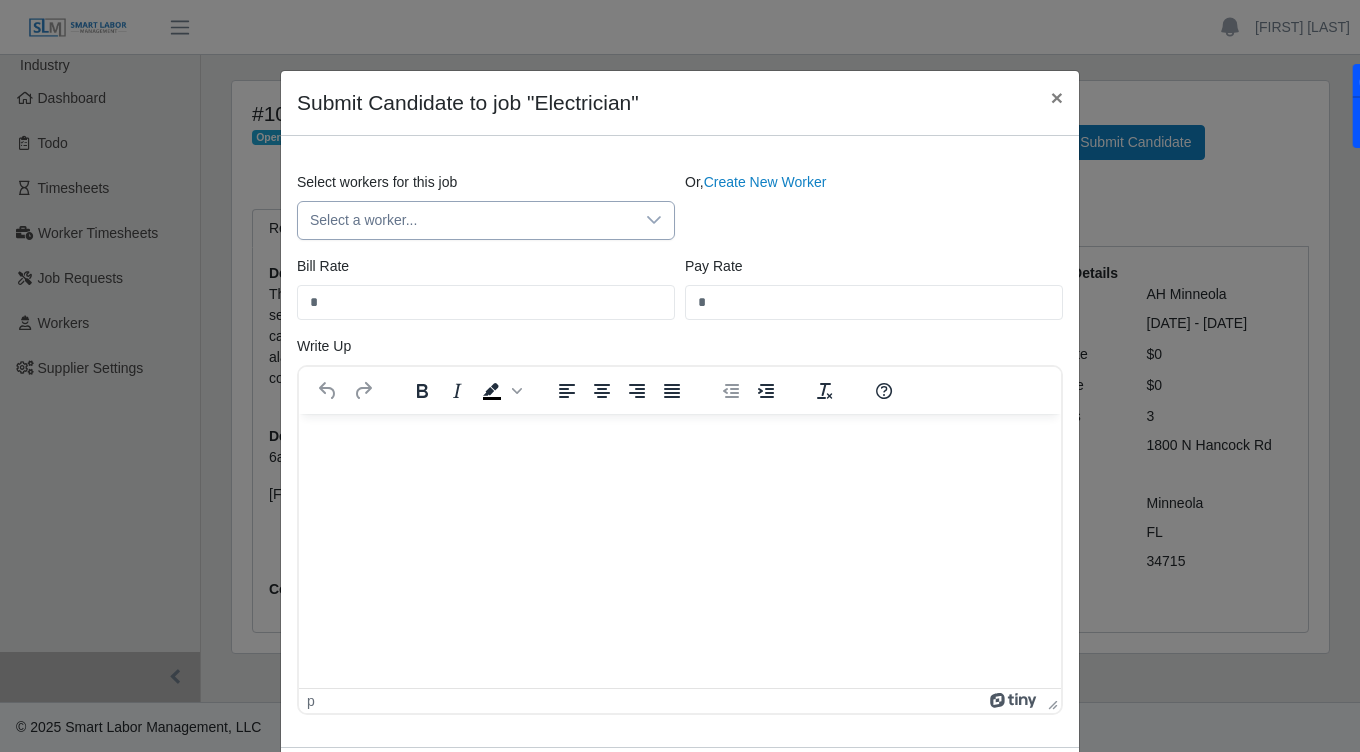 click 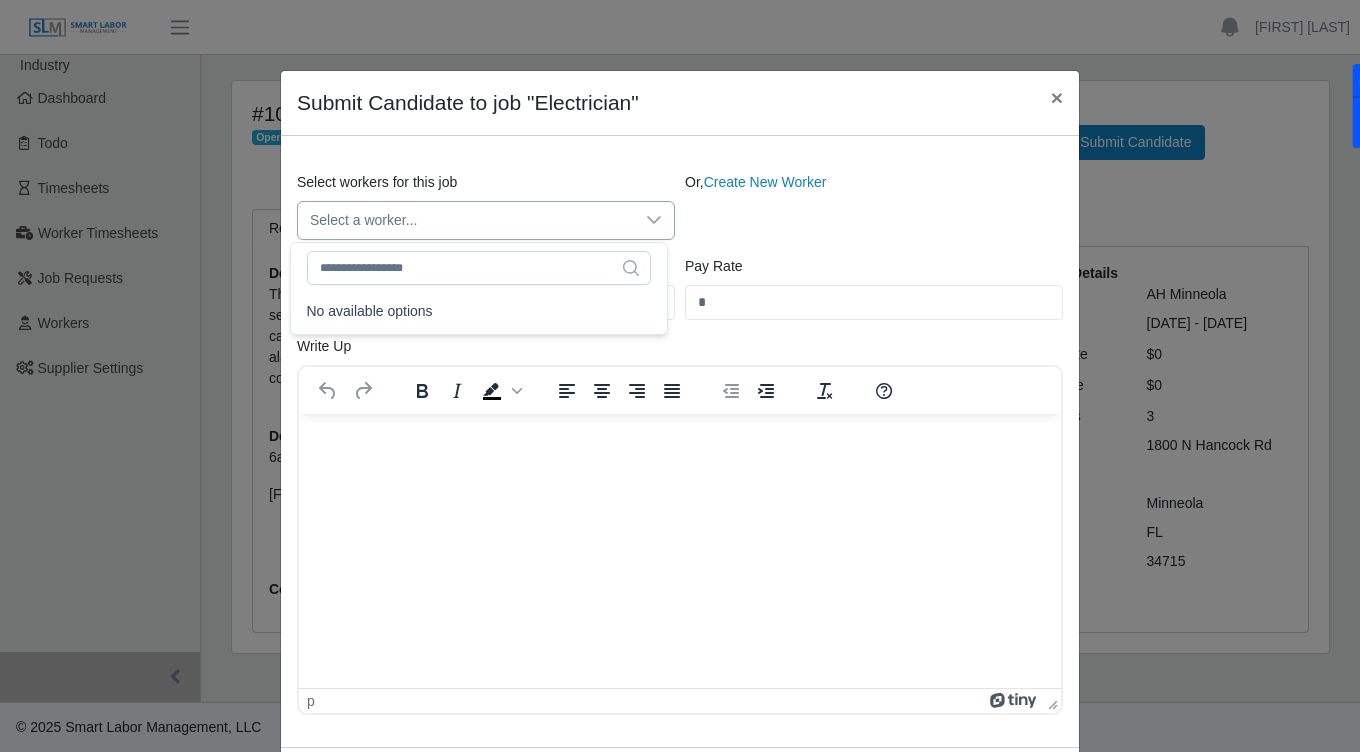 click 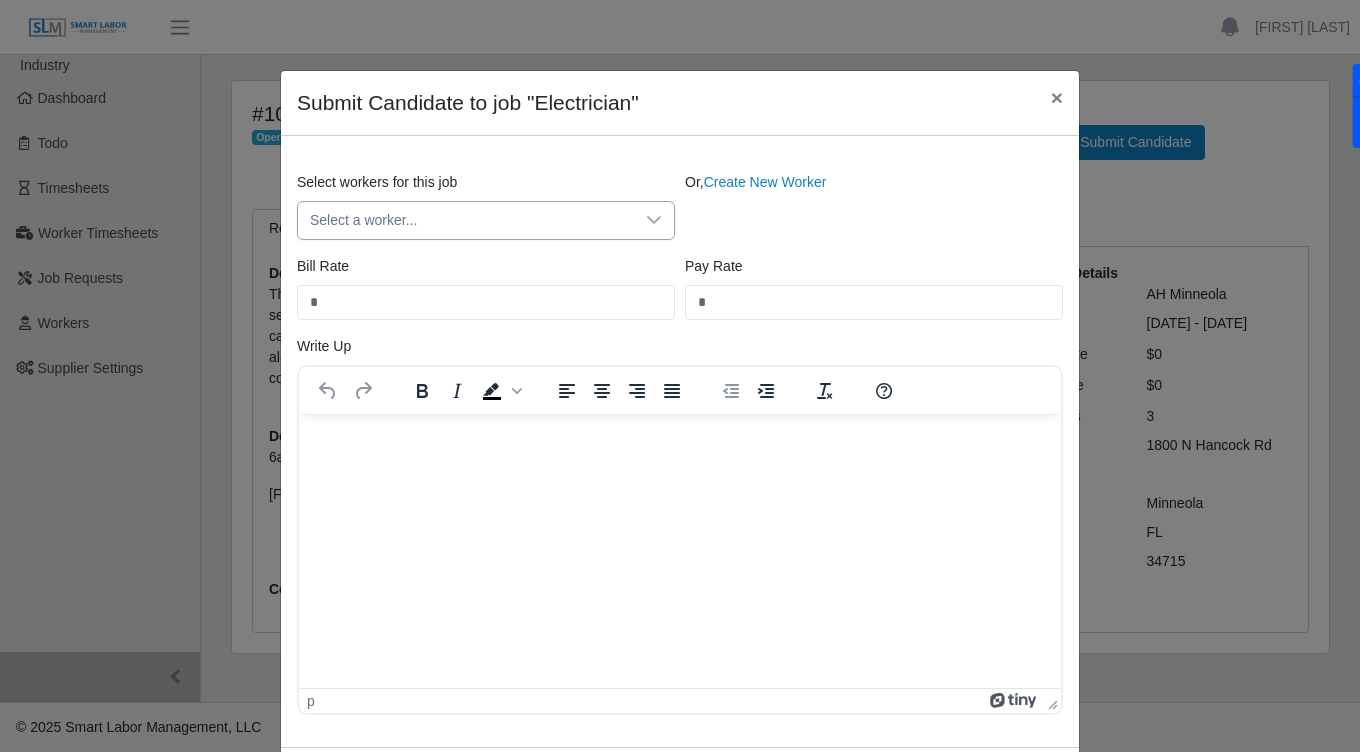 click at bounding box center [654, 220] 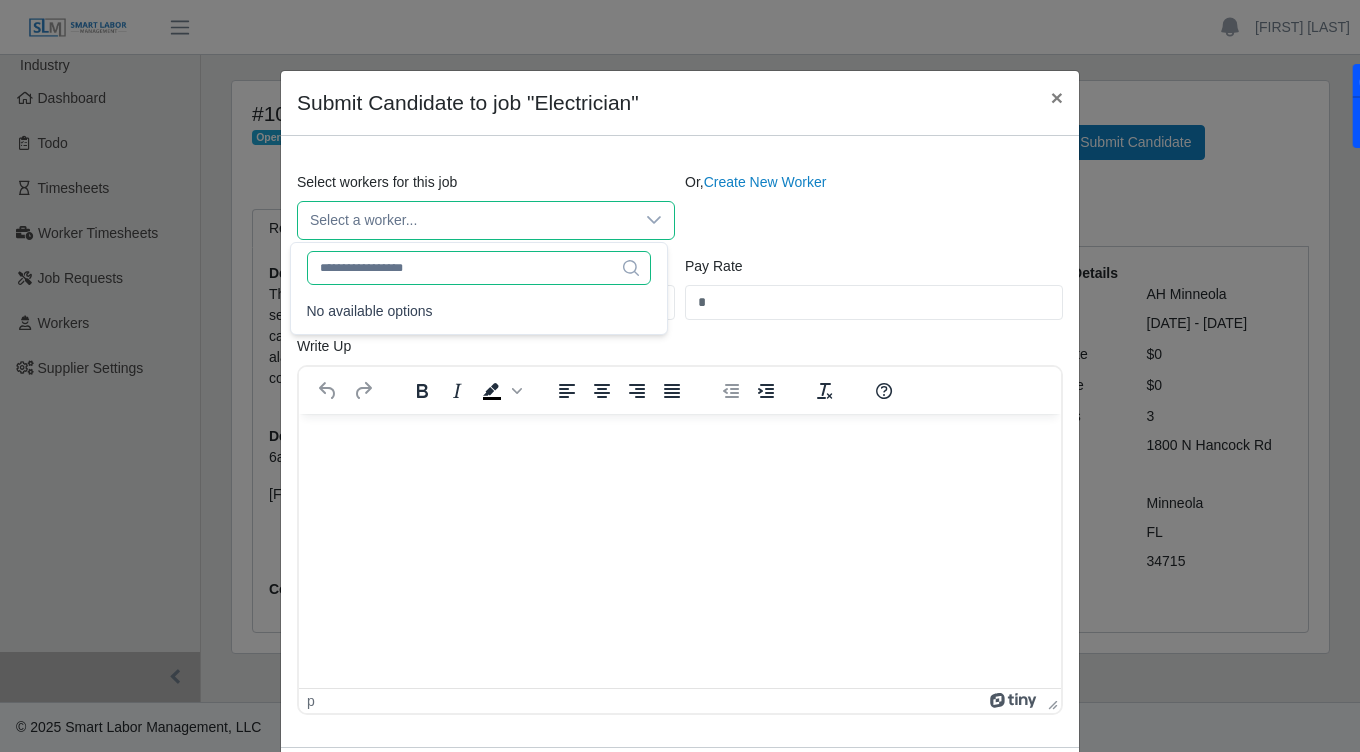 click 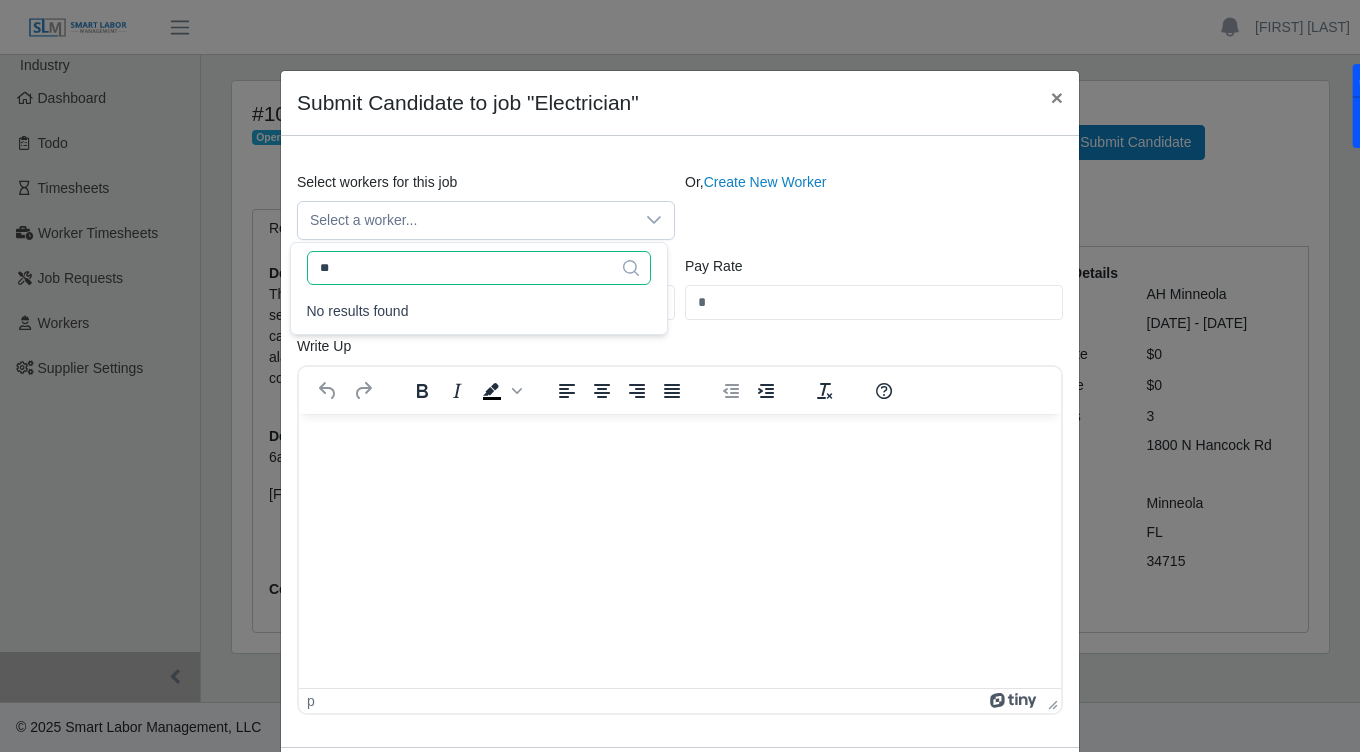 type on "*" 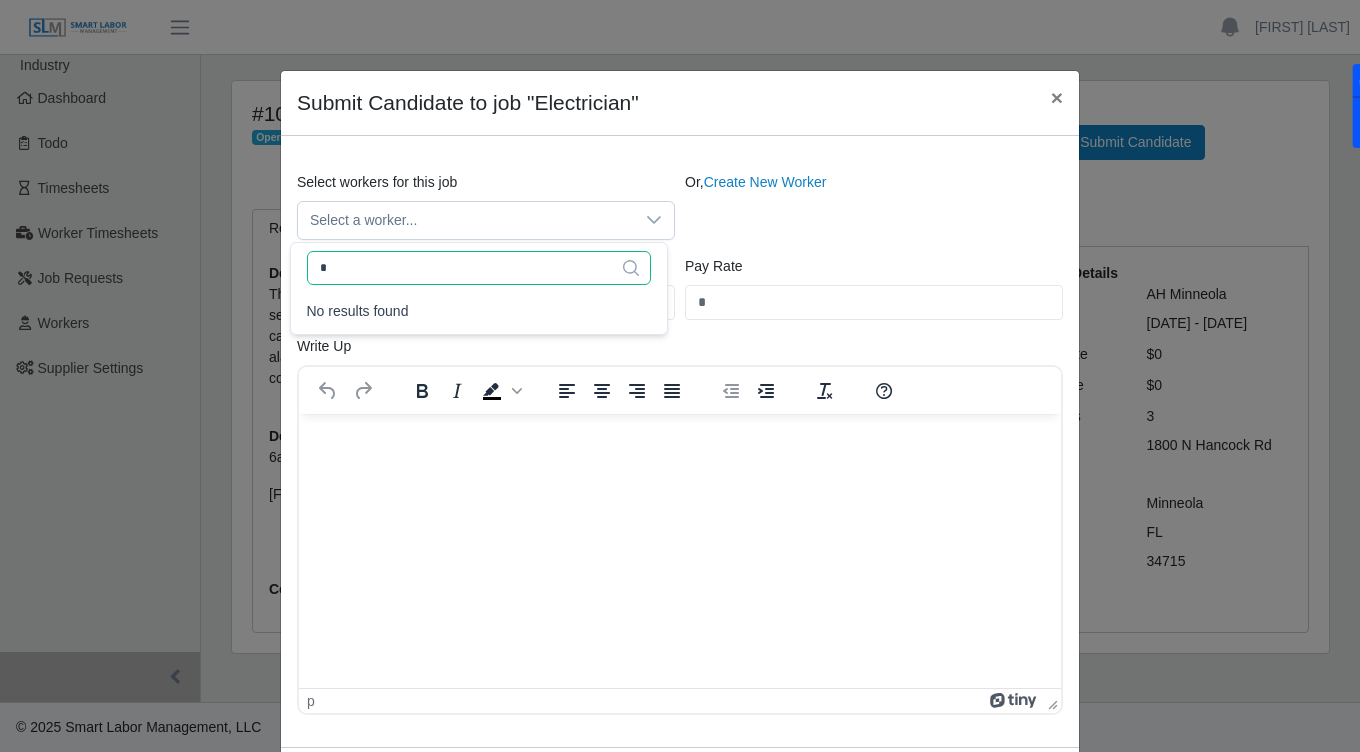 type 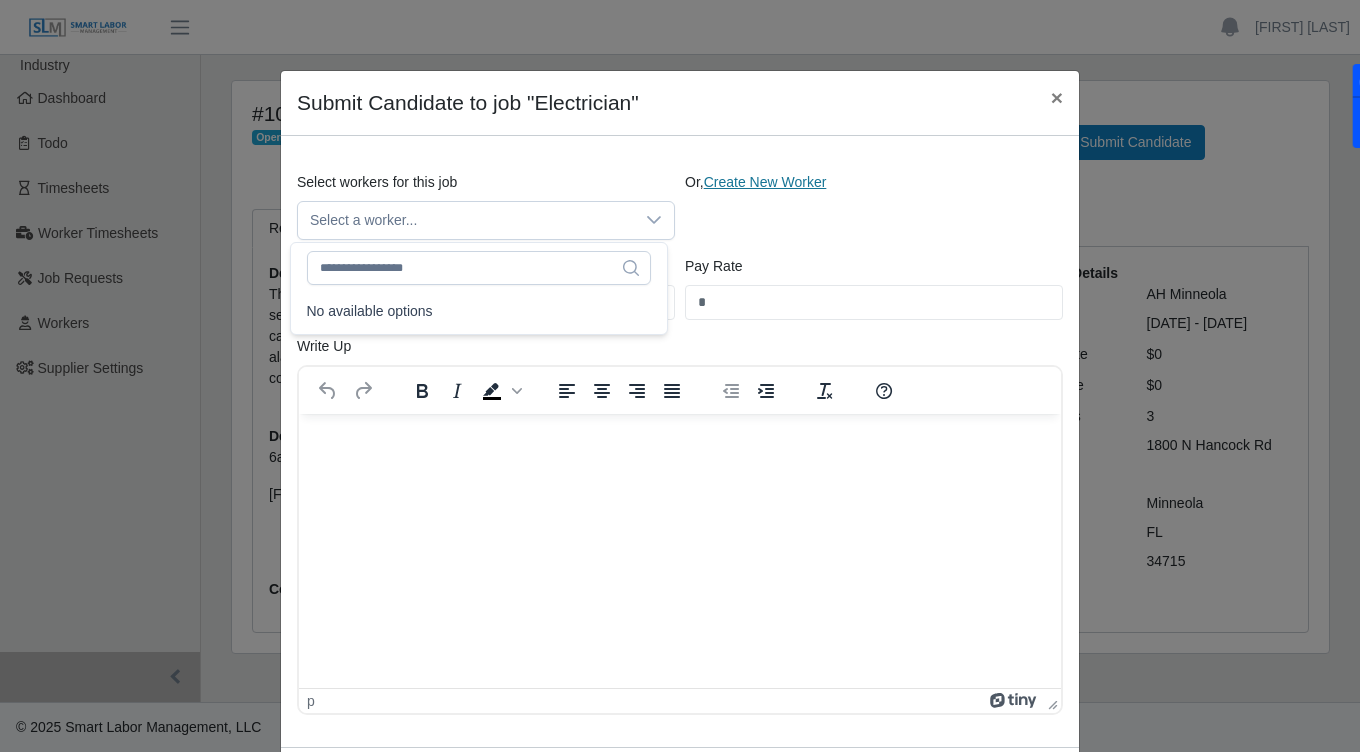 click on "Create New Worker" at bounding box center (765, 182) 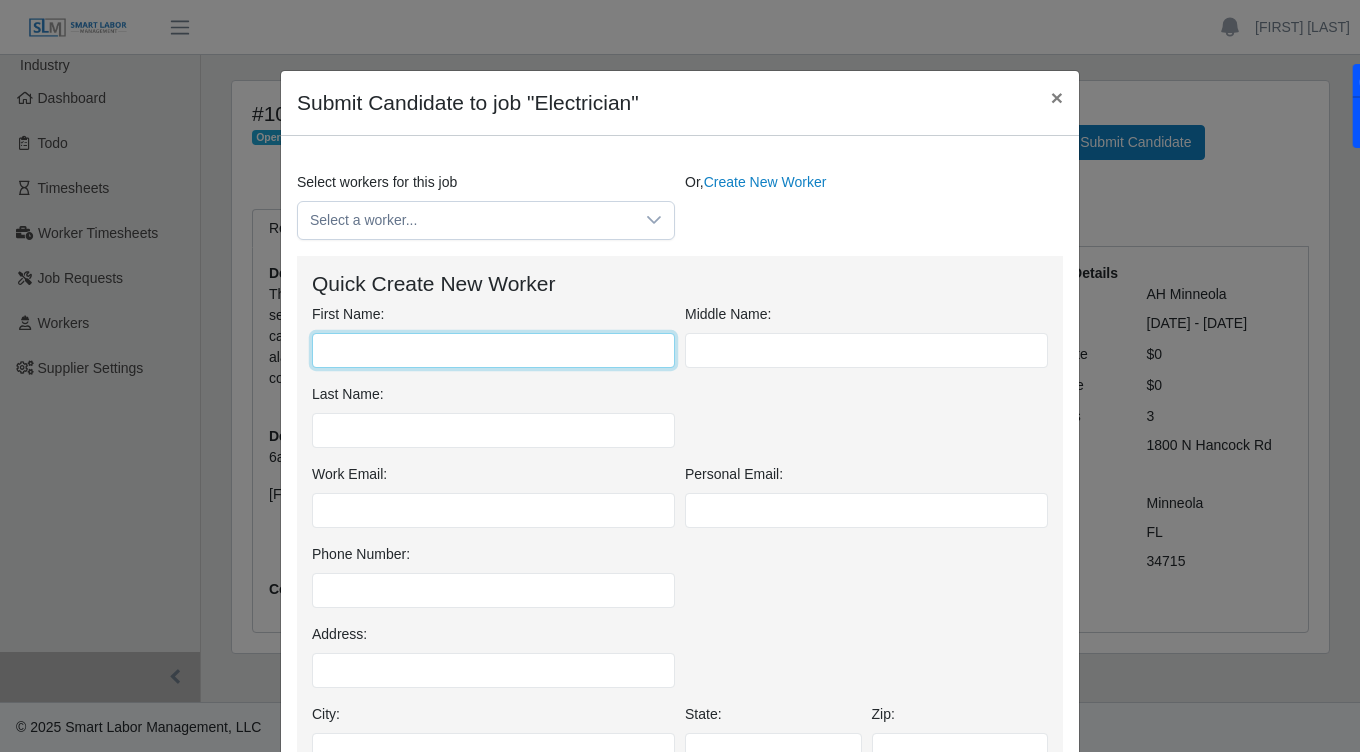 click on "First Name:" at bounding box center (493, 350) 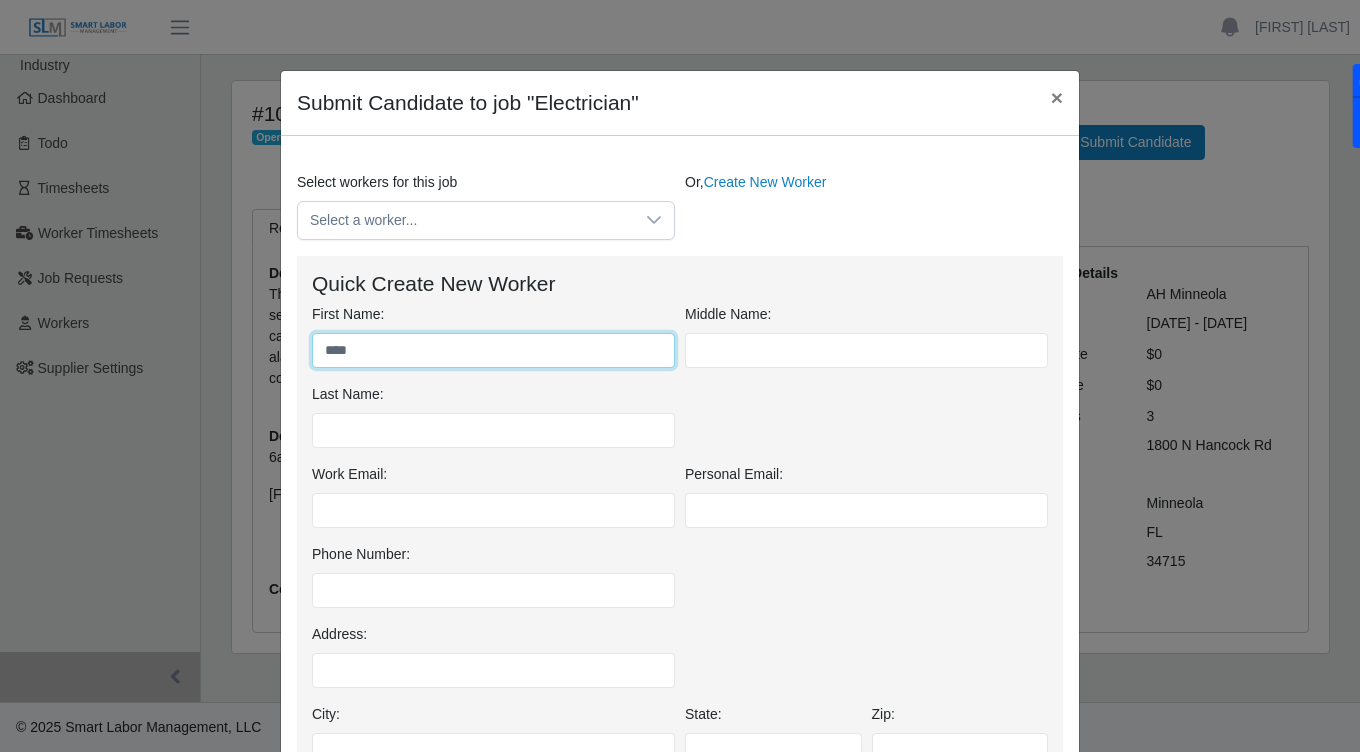 type on "****" 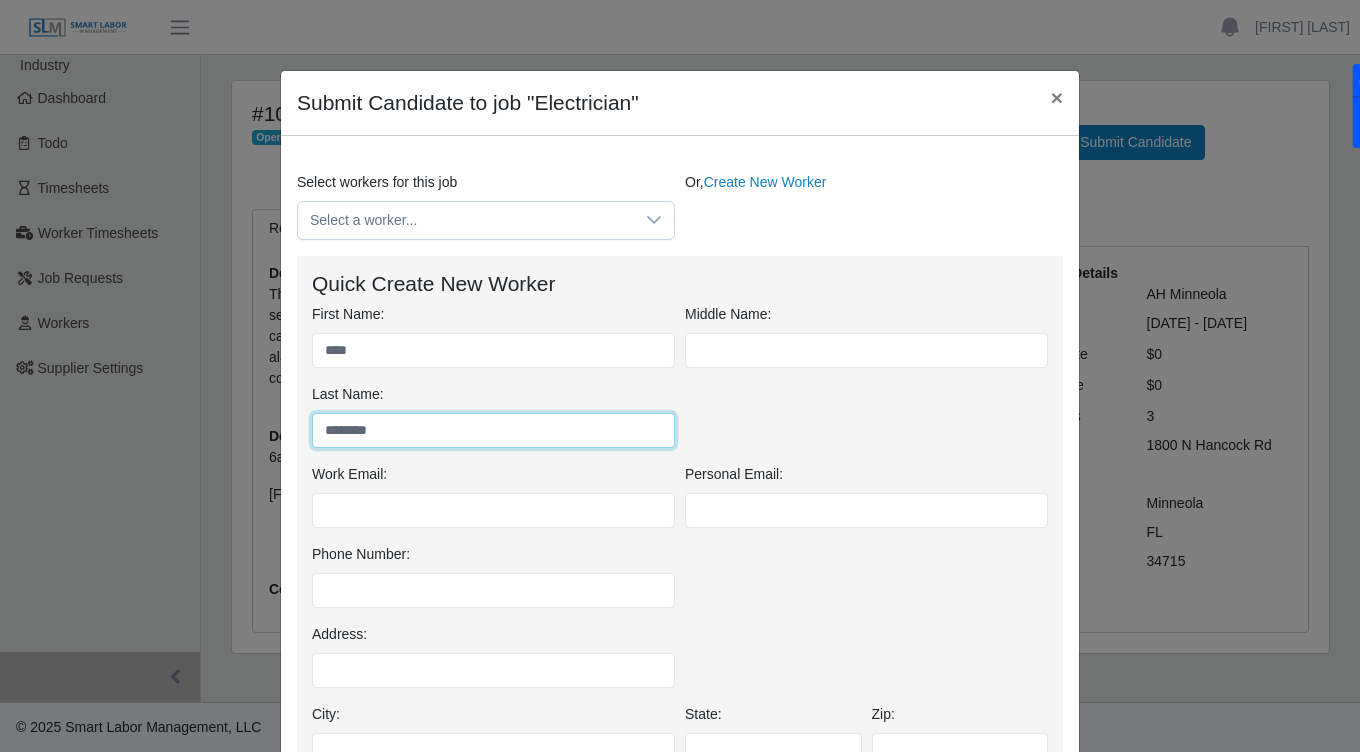 type on "********" 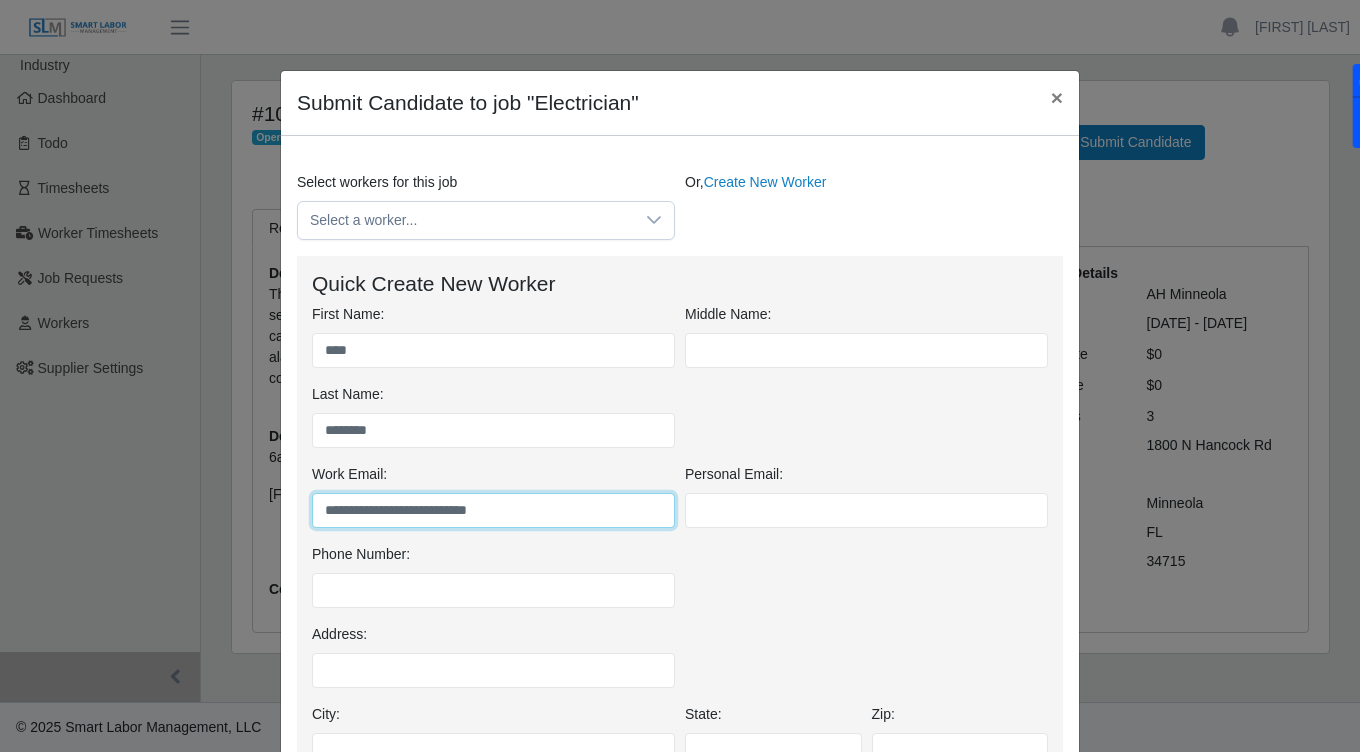type on "**********" 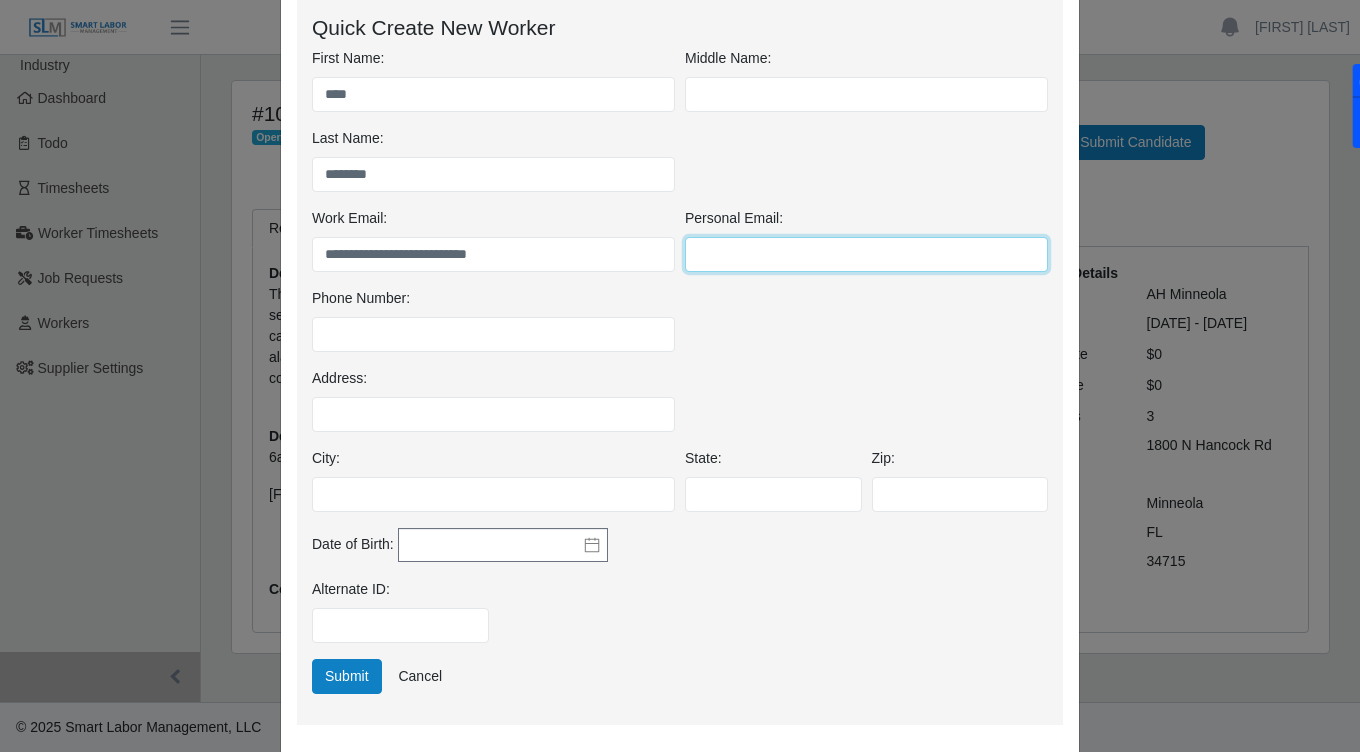 scroll, scrollTop: 272, scrollLeft: 0, axis: vertical 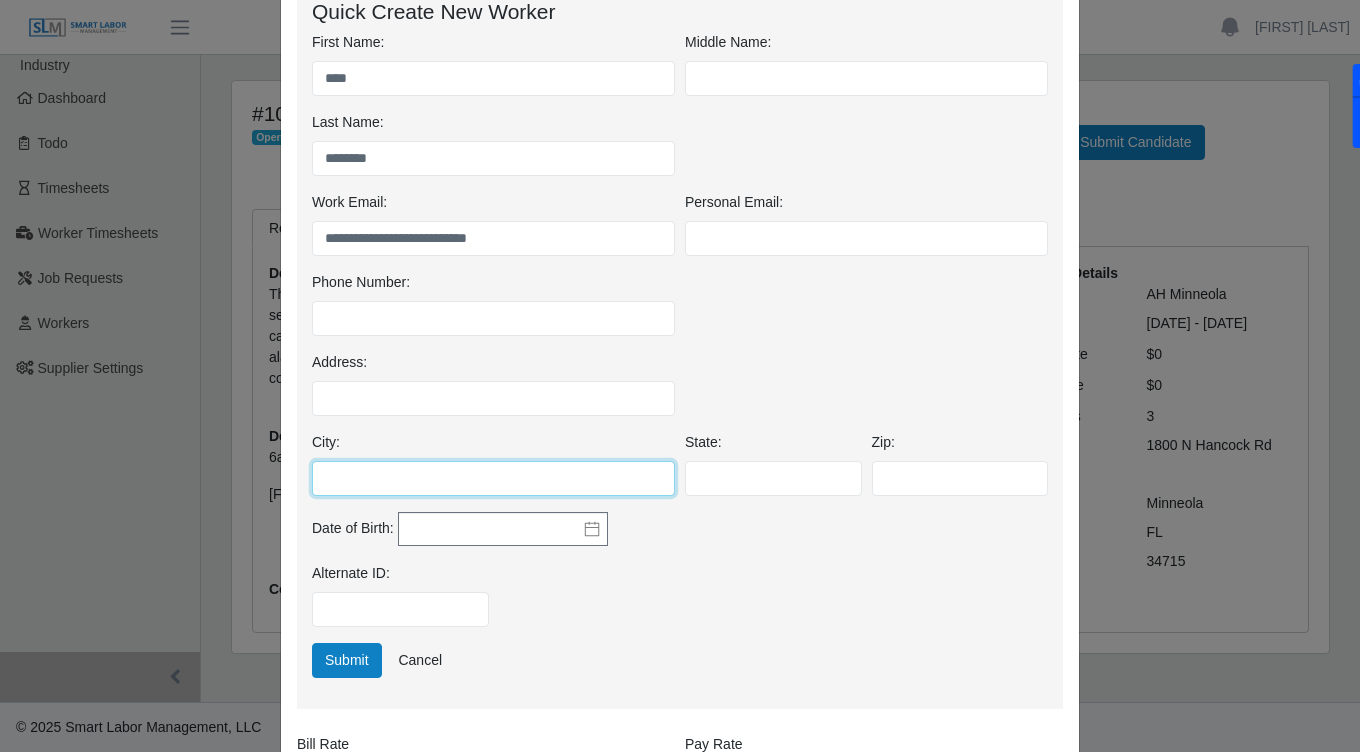 click on "City:" at bounding box center [493, 478] 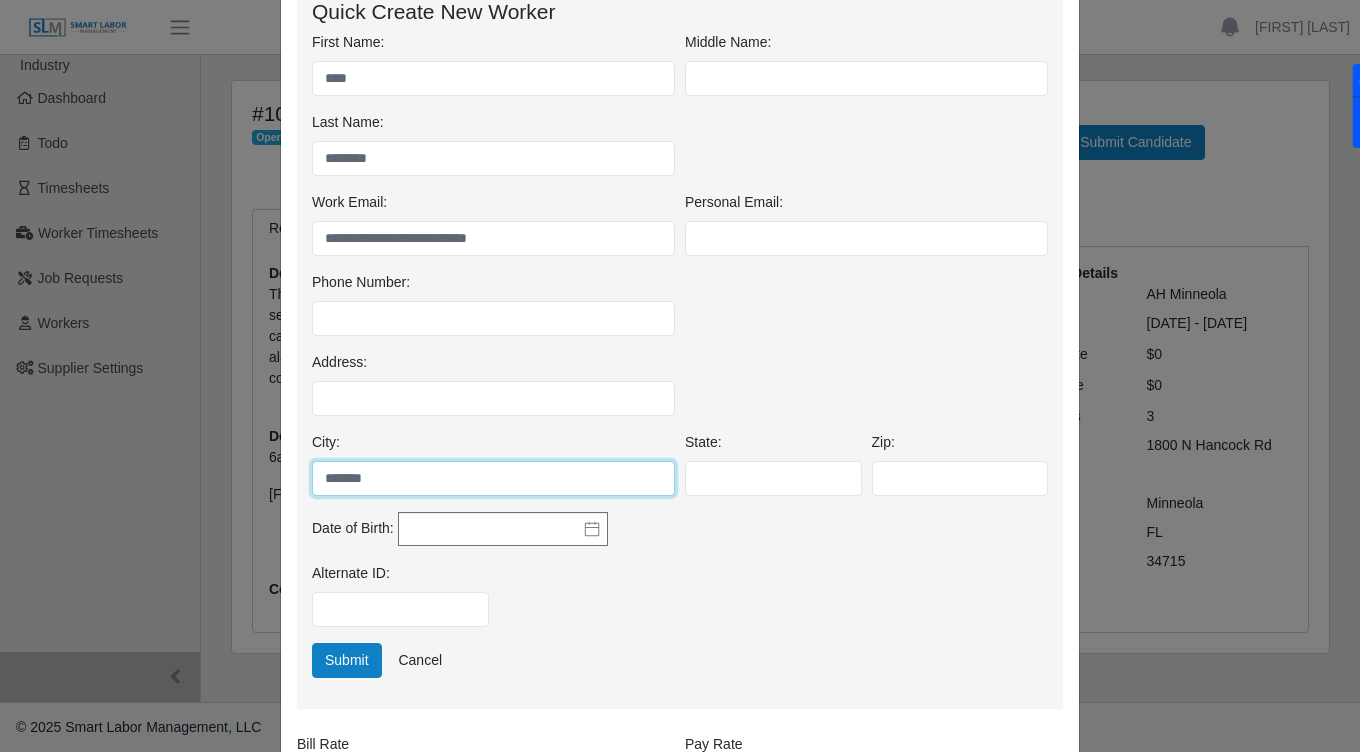 type on "*******" 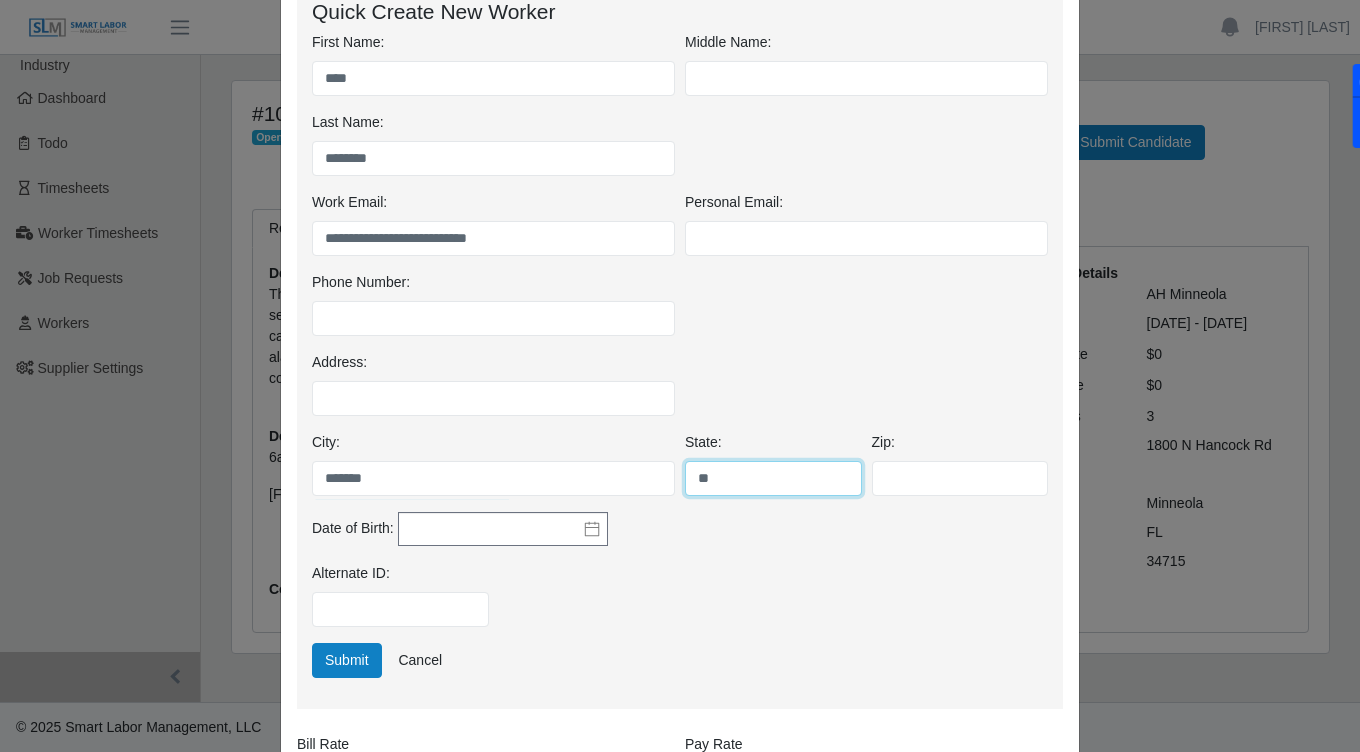 type on "**" 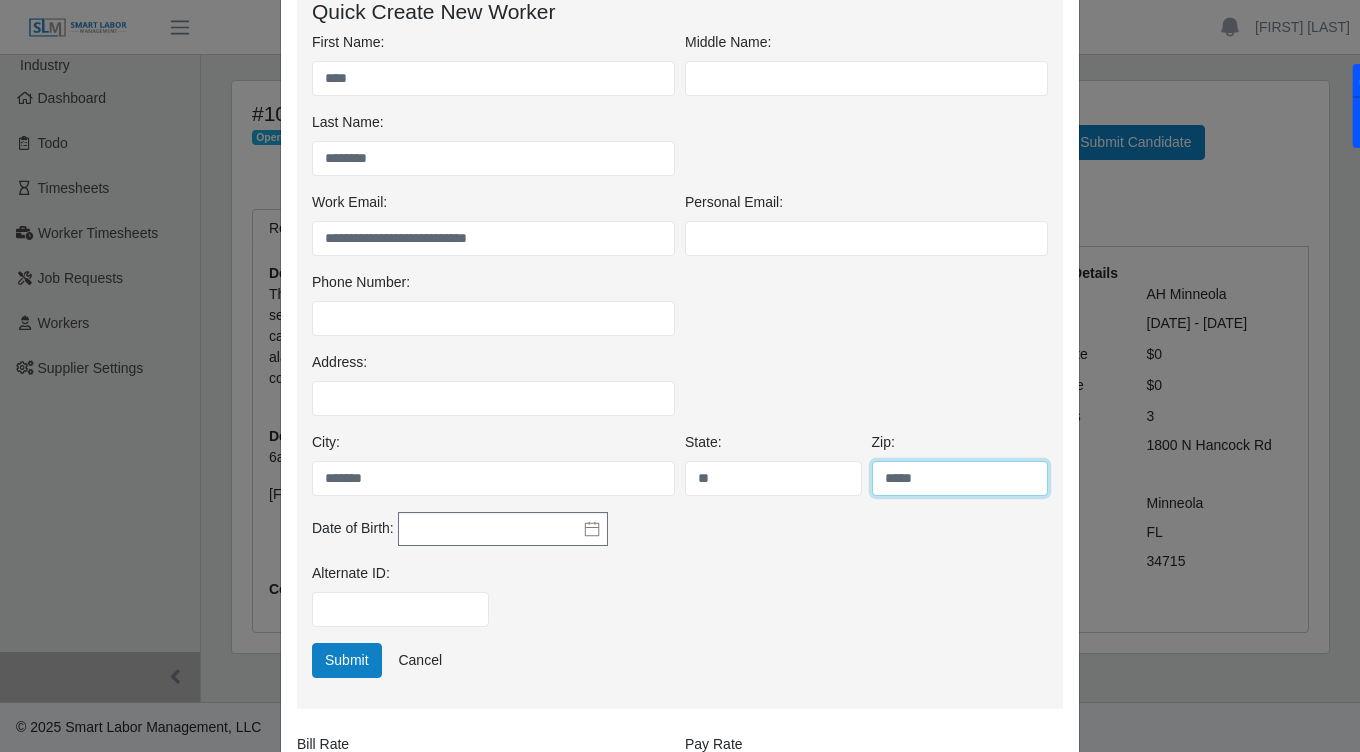 type on "*****" 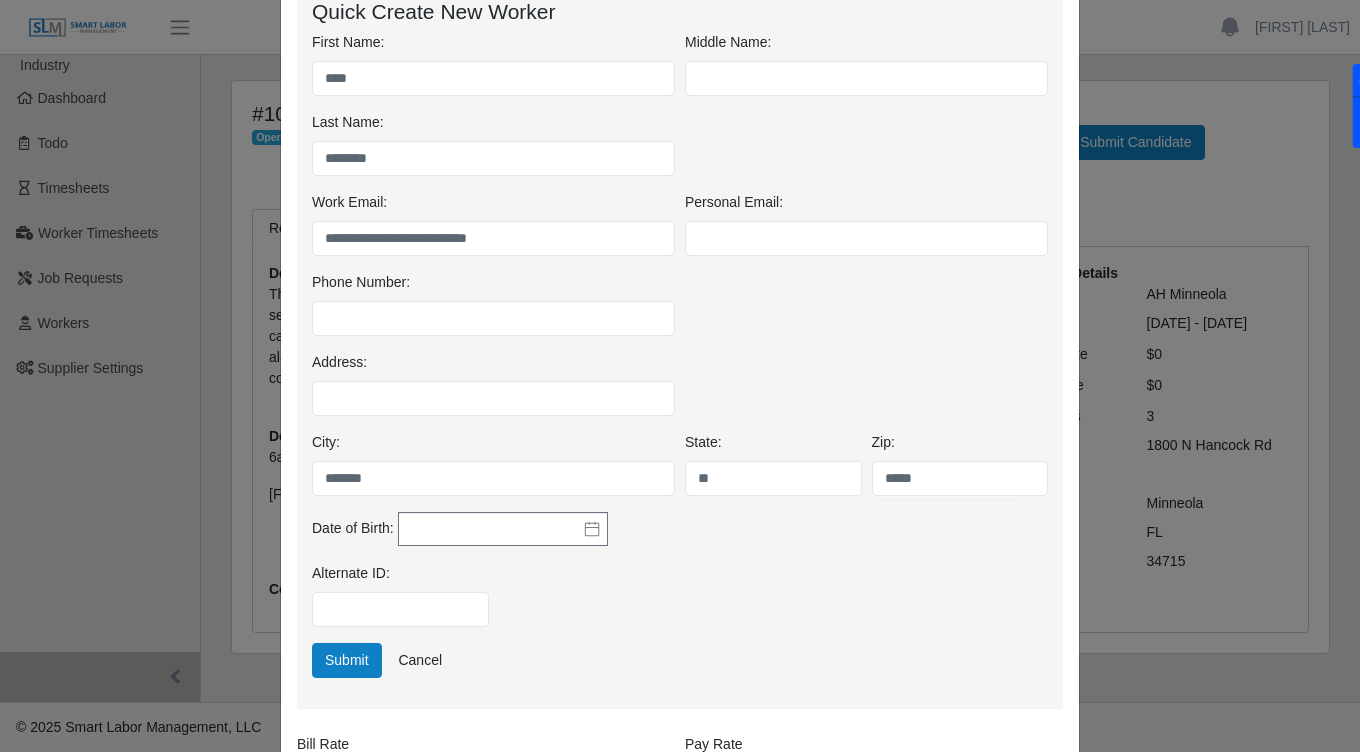 click on "Alternate ID:" at bounding box center (680, 603) 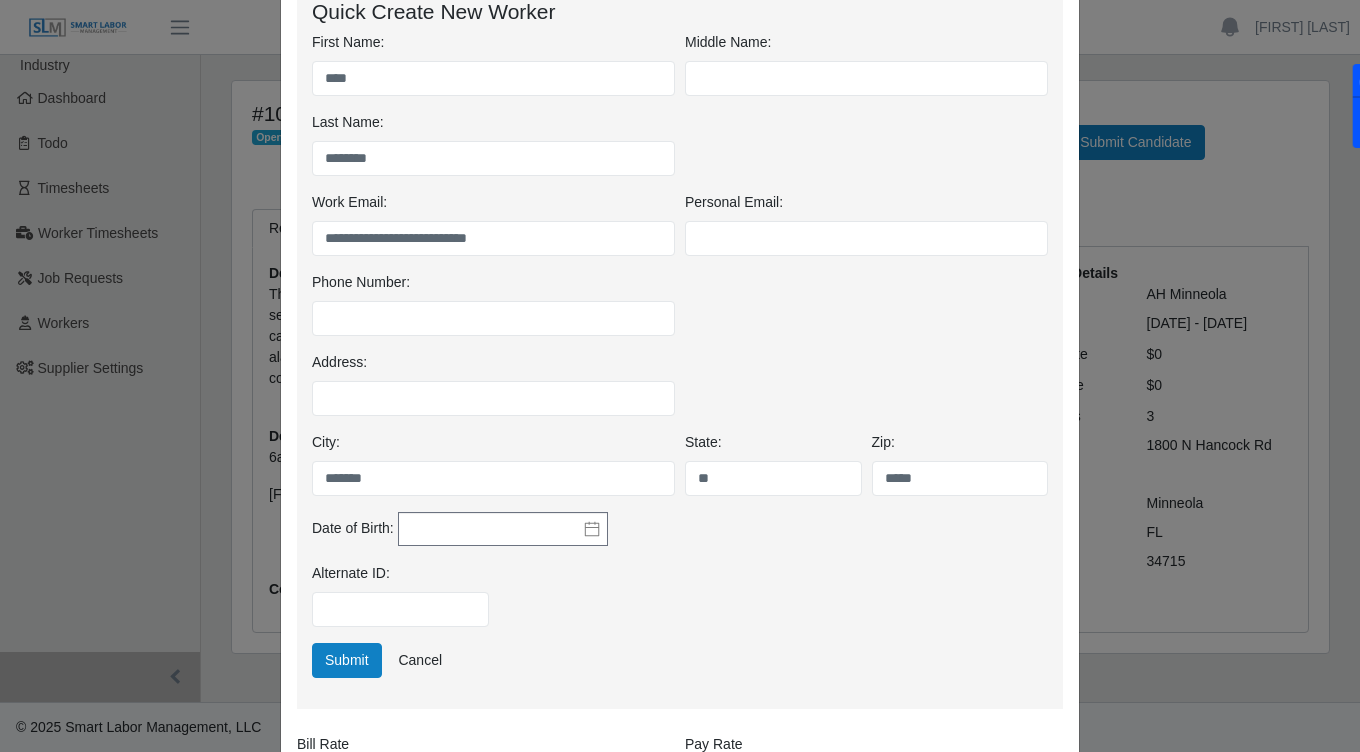 click 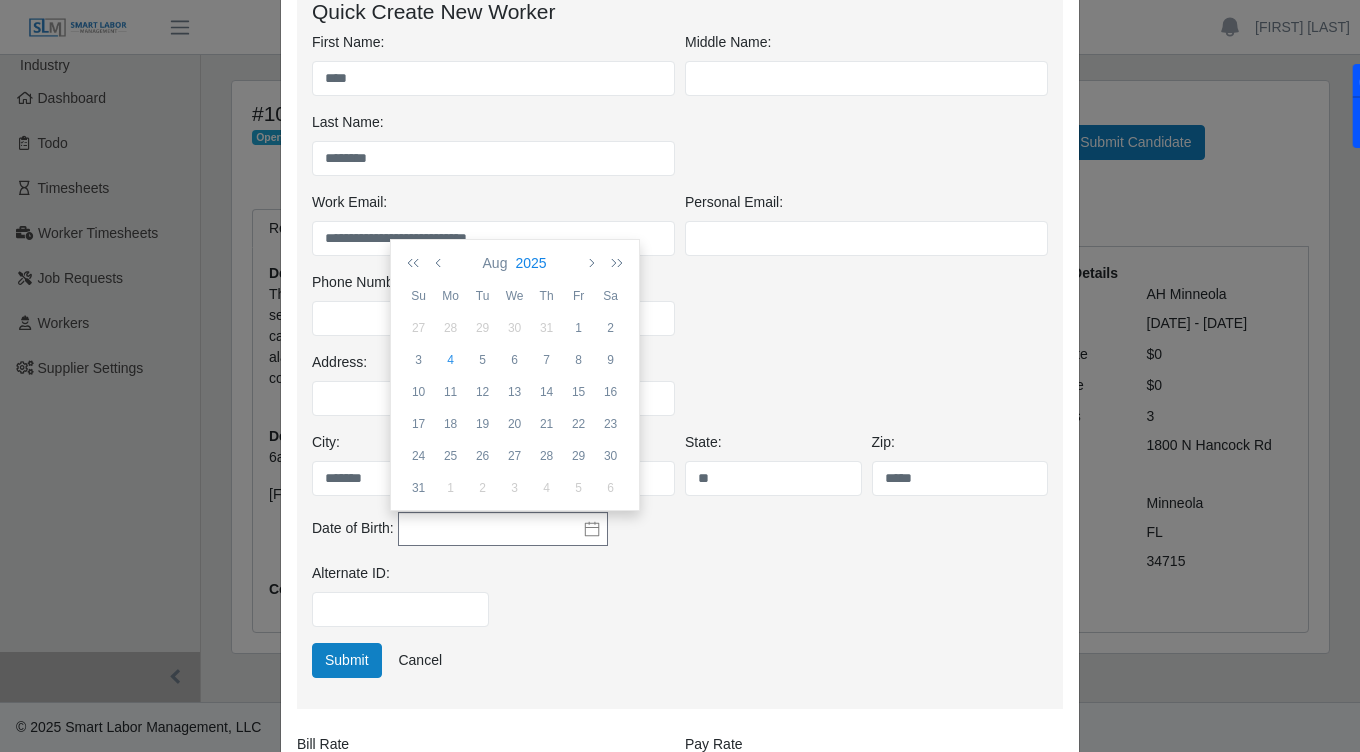 click on "2025" 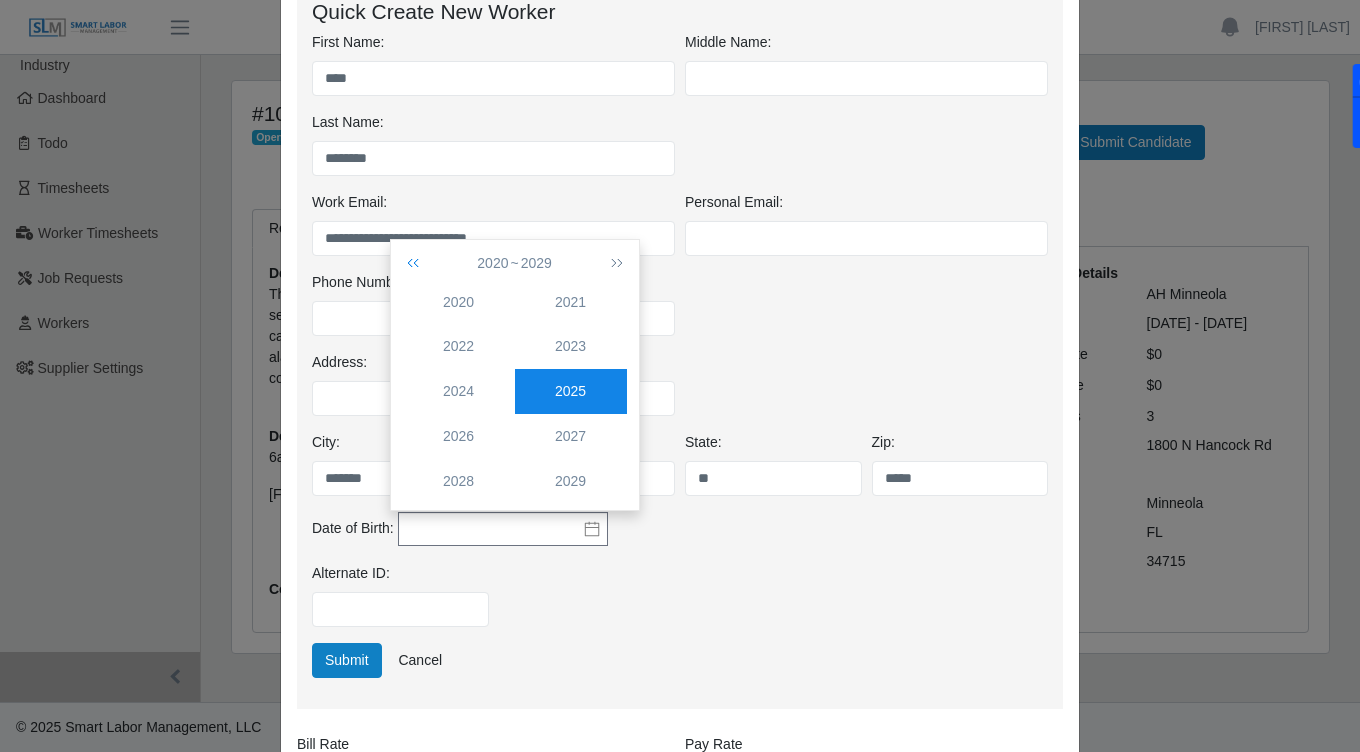 click at bounding box center [417, 263] 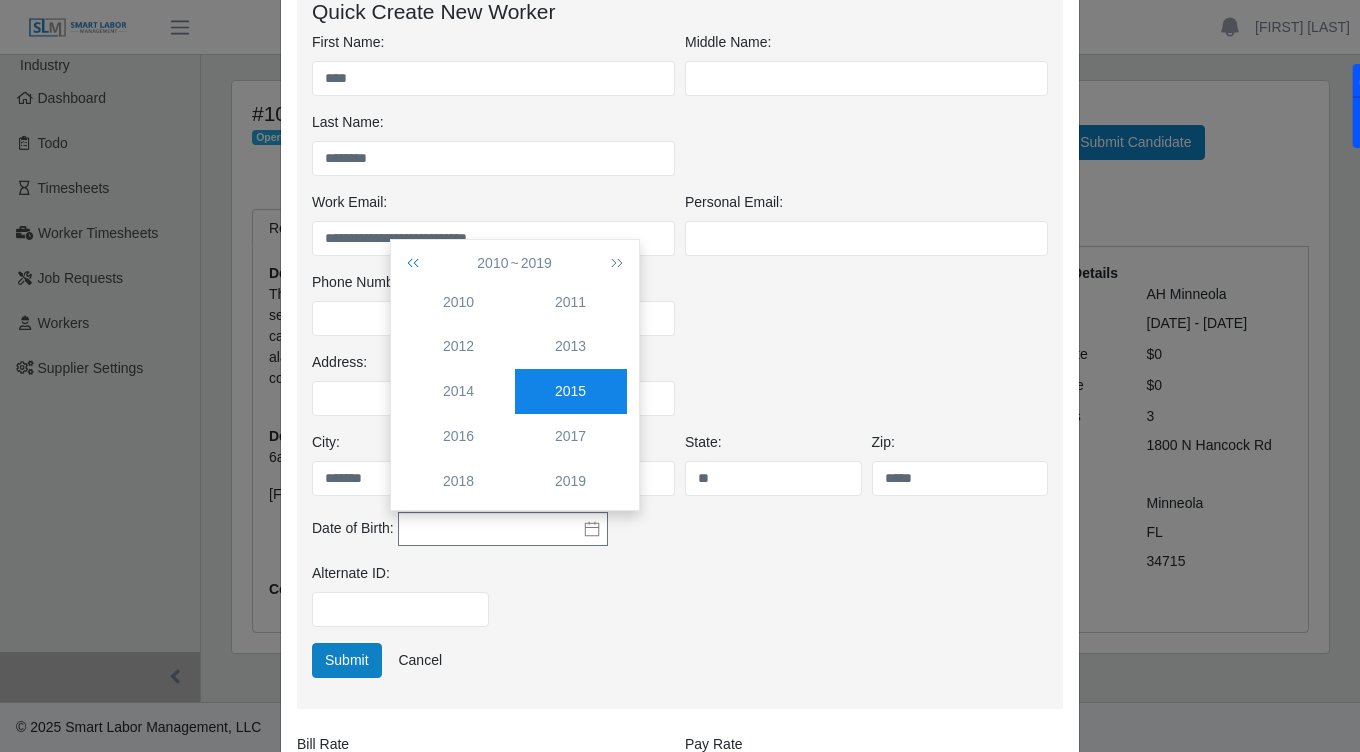click at bounding box center [417, 263] 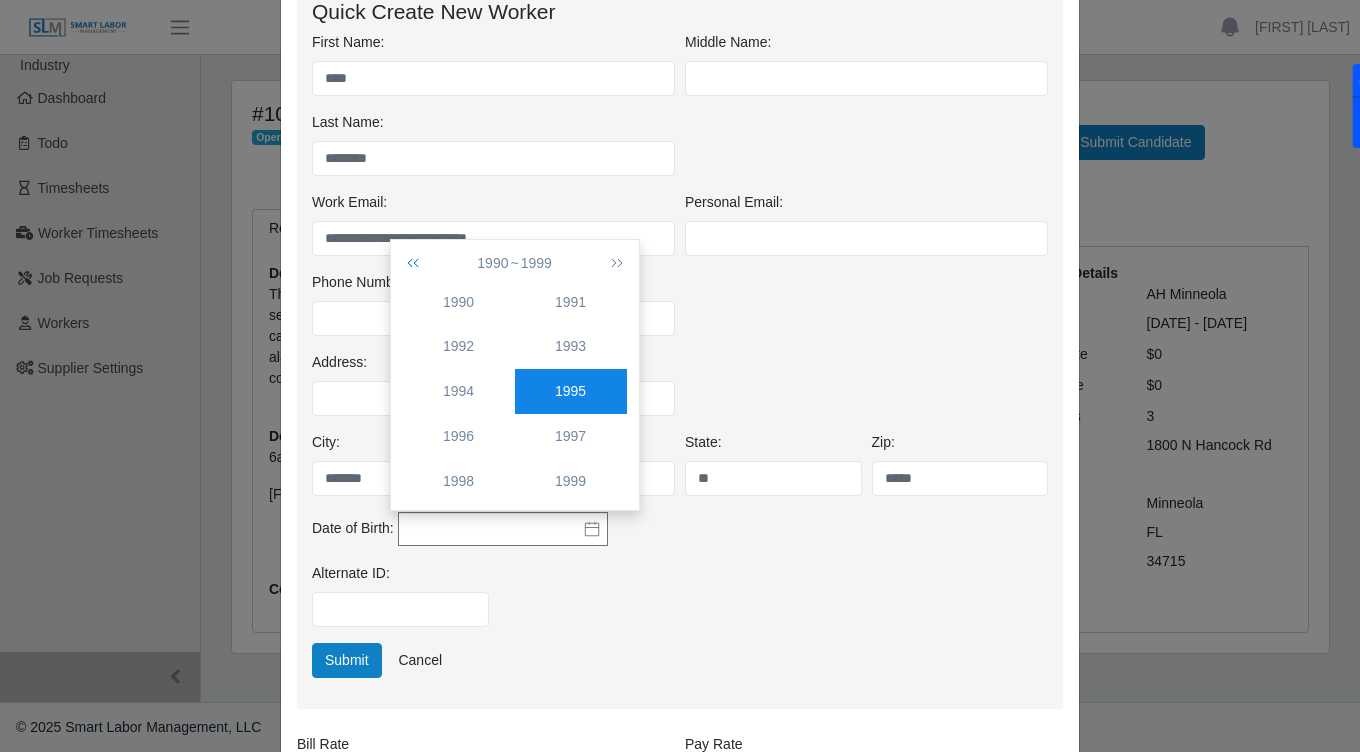 click at bounding box center [417, 263] 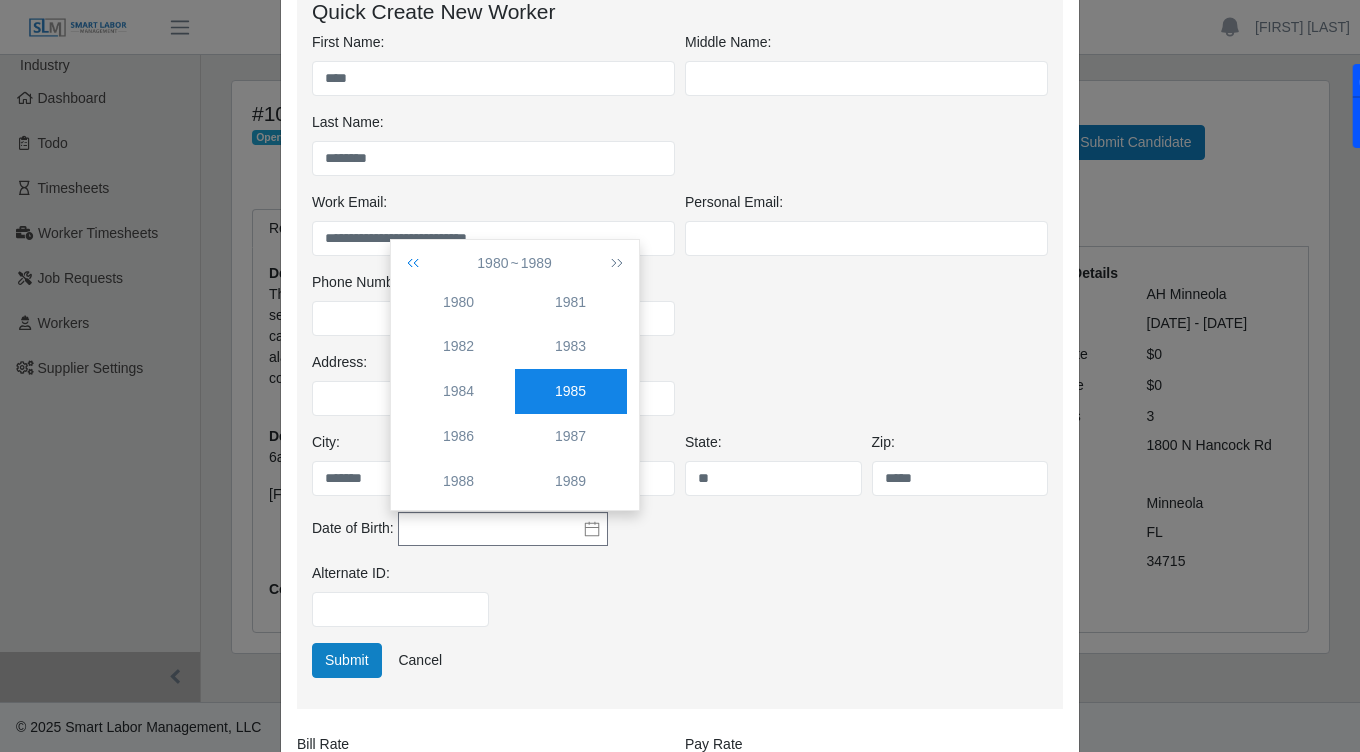 click at bounding box center (417, 263) 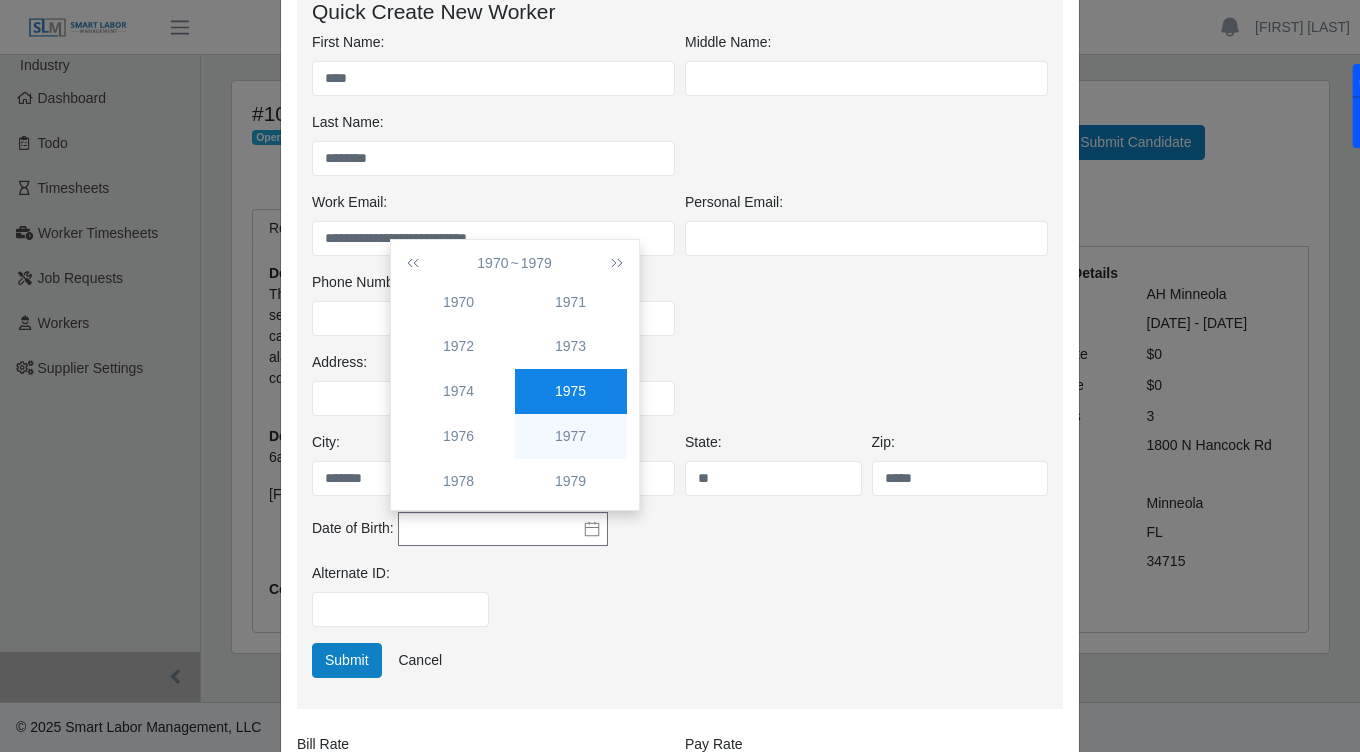 click on "1977" at bounding box center [571, 436] 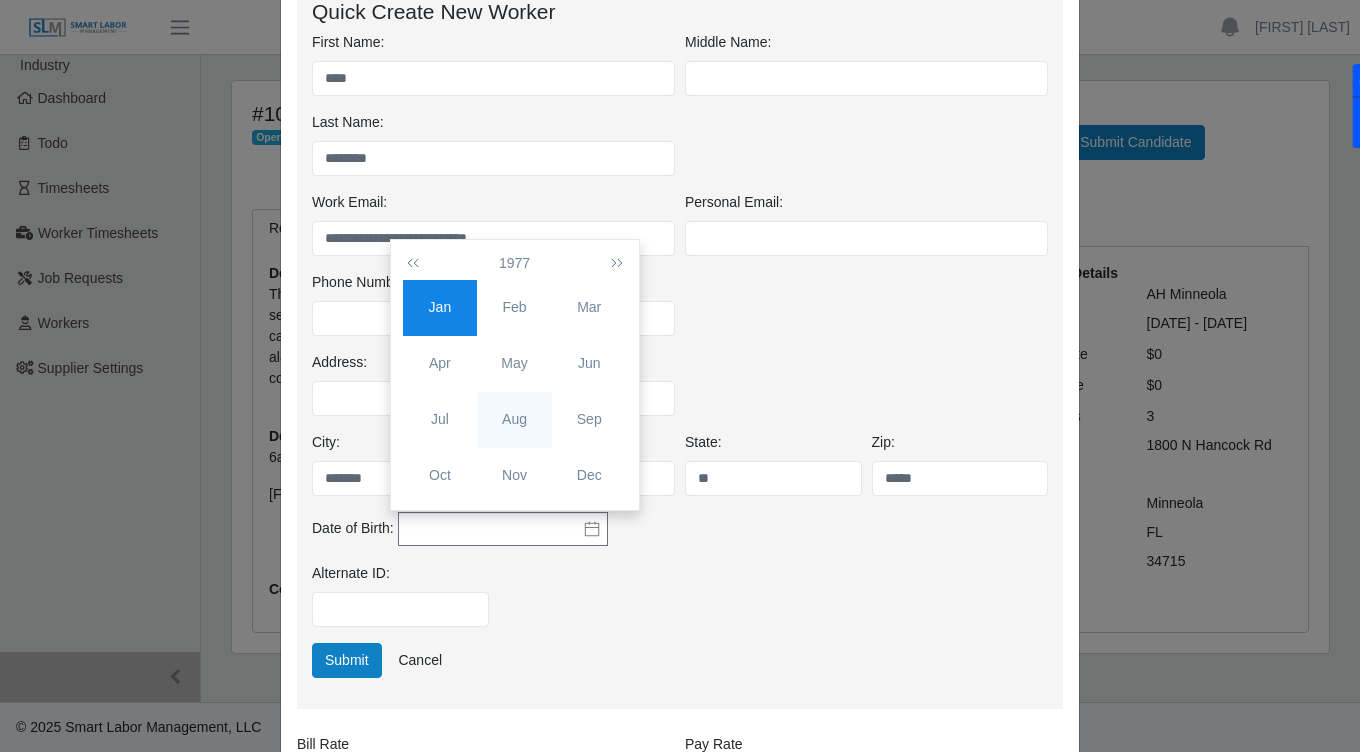 click on "Aug" at bounding box center [514, 419] 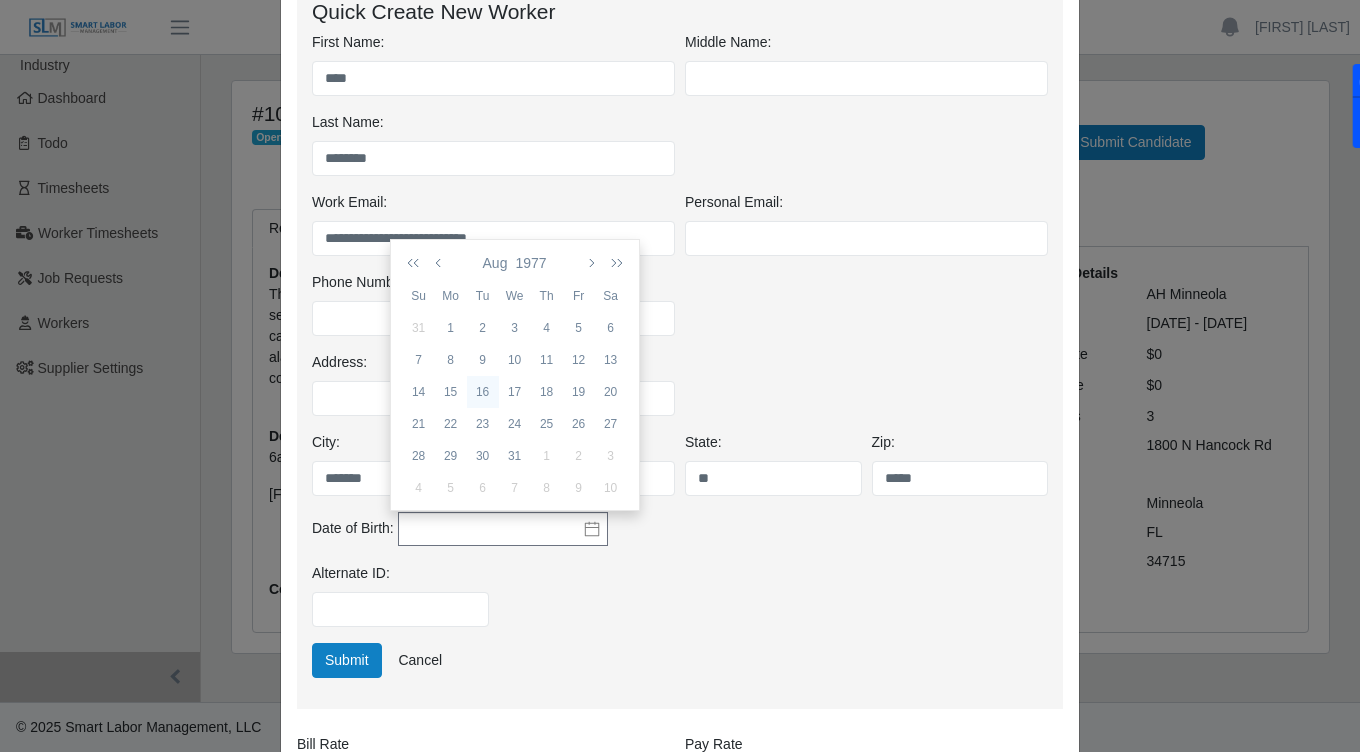click on "16" at bounding box center [483, 392] 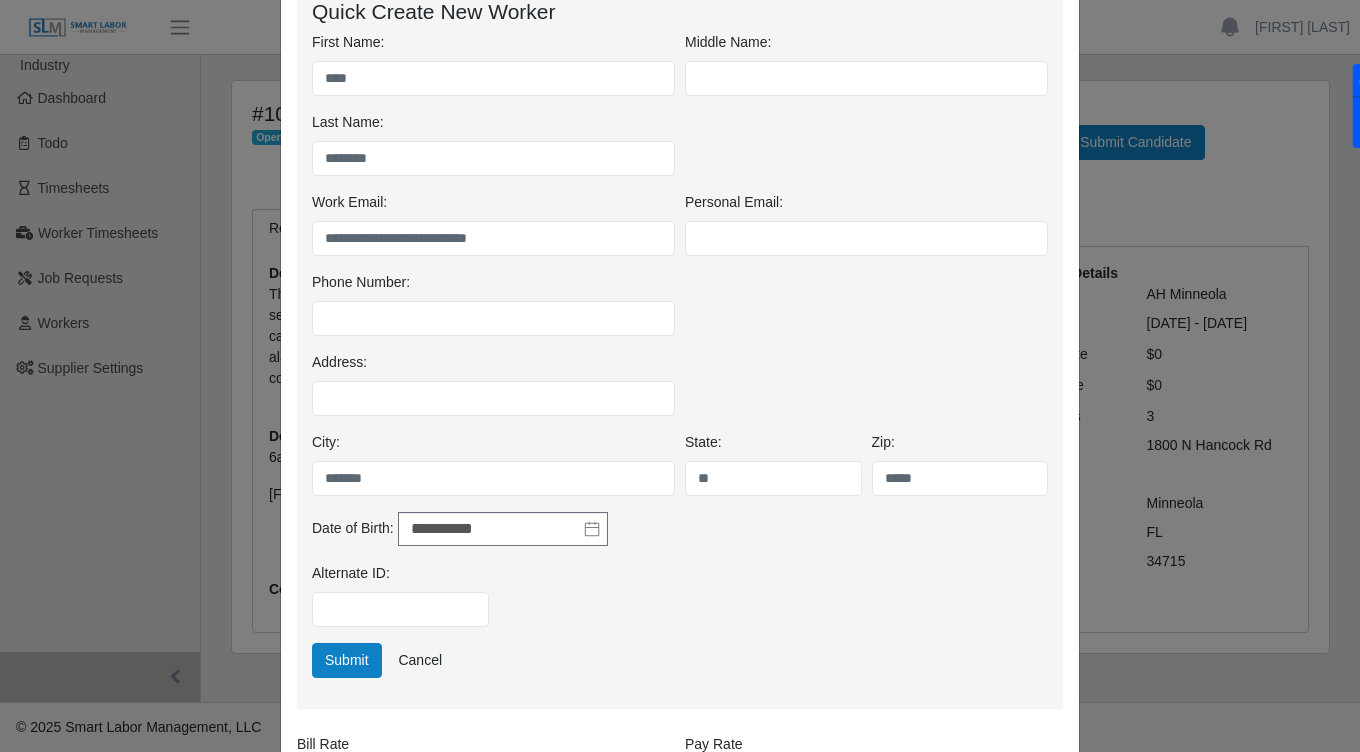 click on "Alternate ID:" at bounding box center (680, 603) 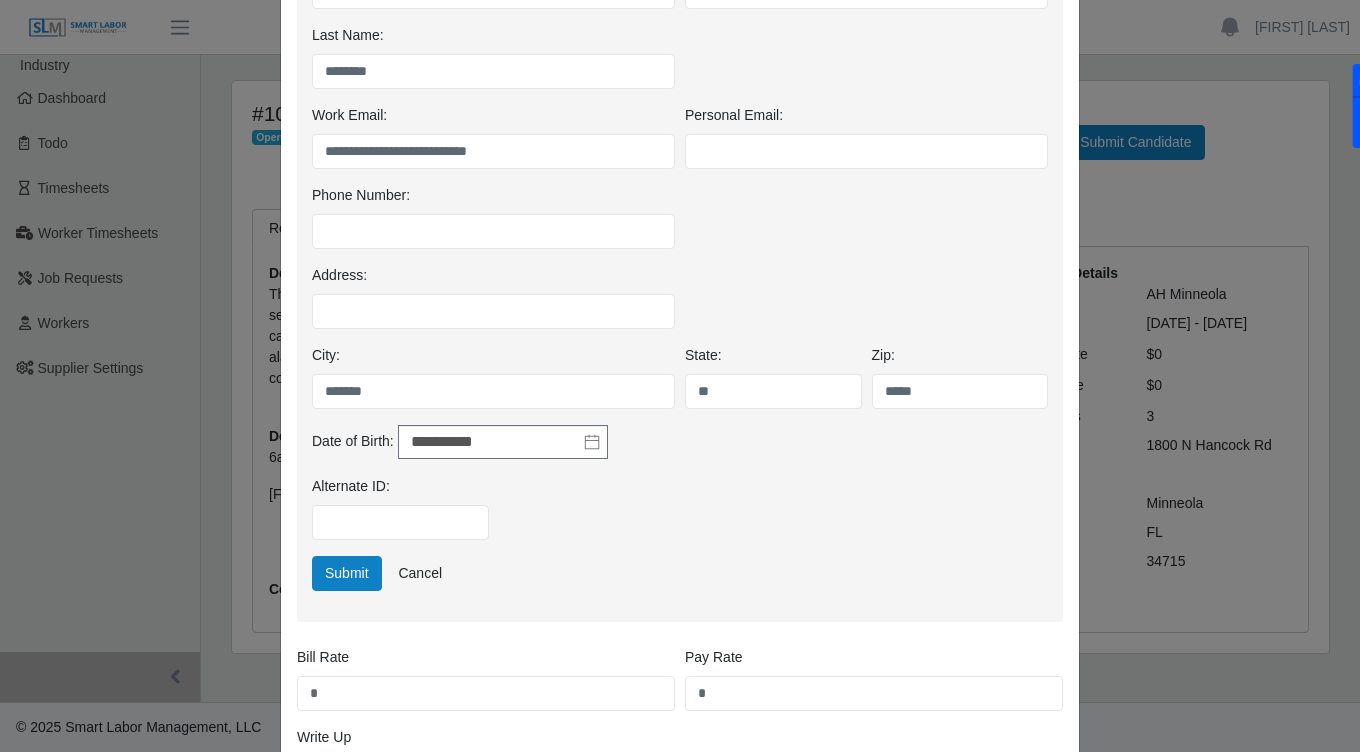 scroll, scrollTop: 361, scrollLeft: 0, axis: vertical 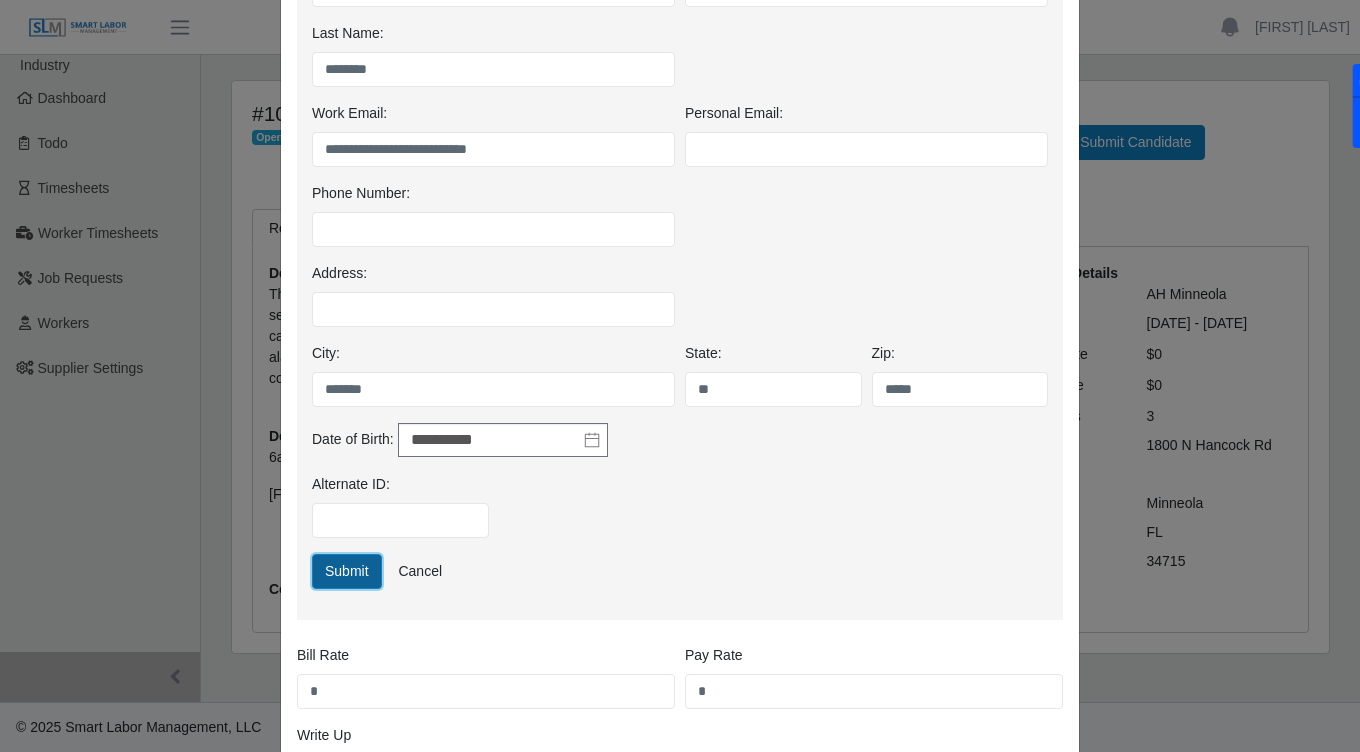 click on "Submit" at bounding box center (347, 571) 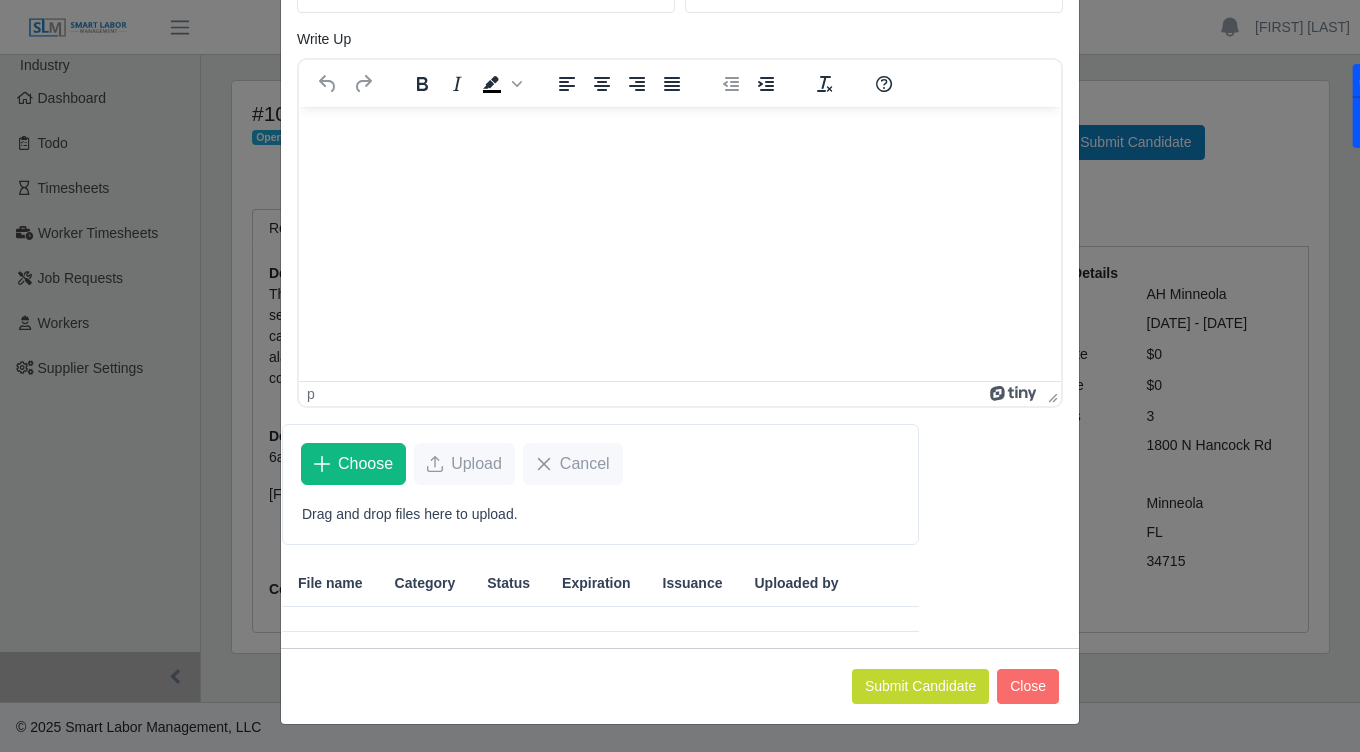 scroll, scrollTop: 0, scrollLeft: 0, axis: both 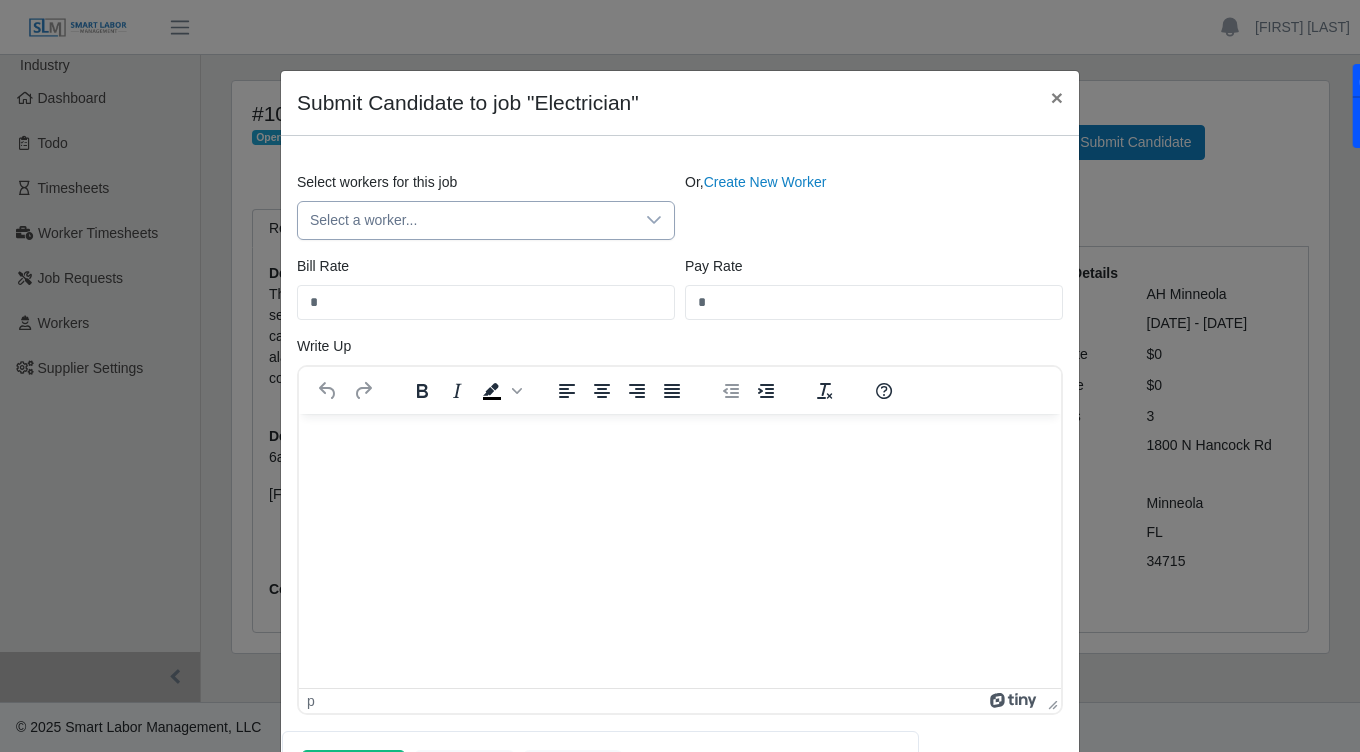 click 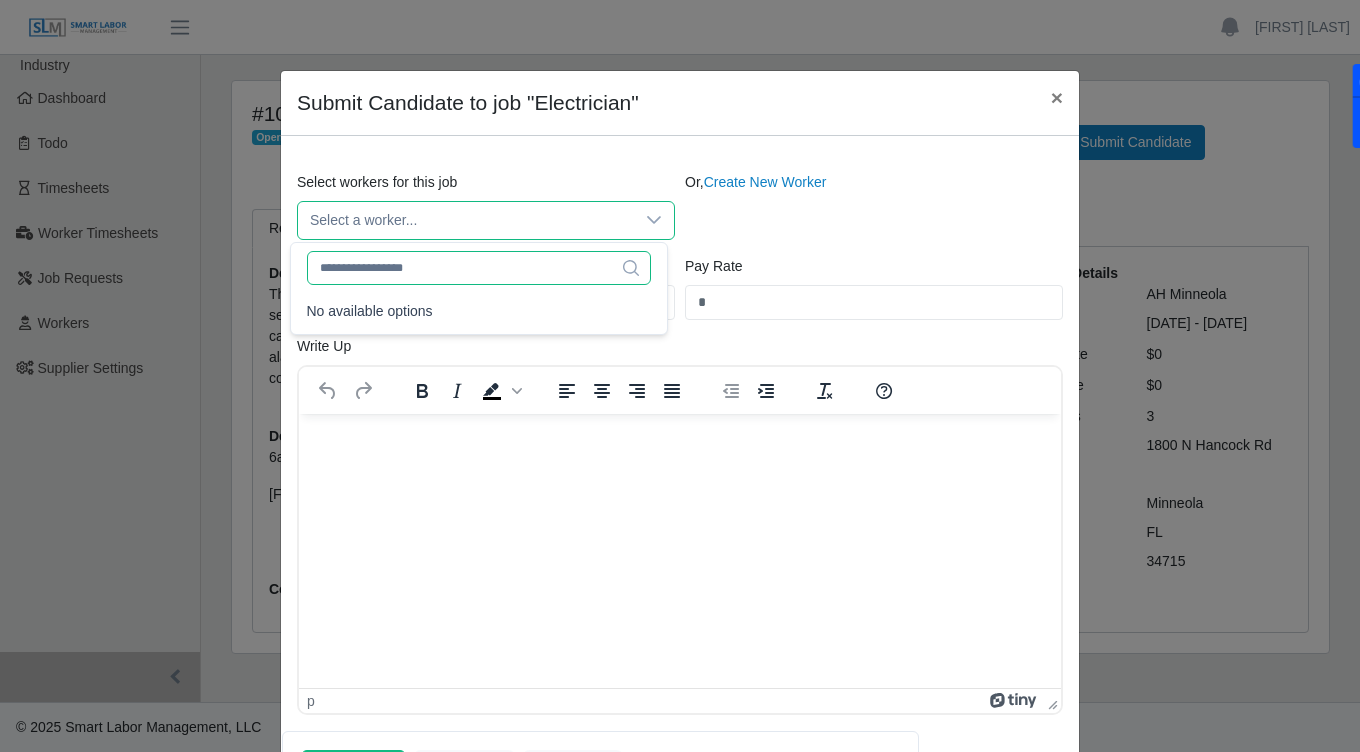 click 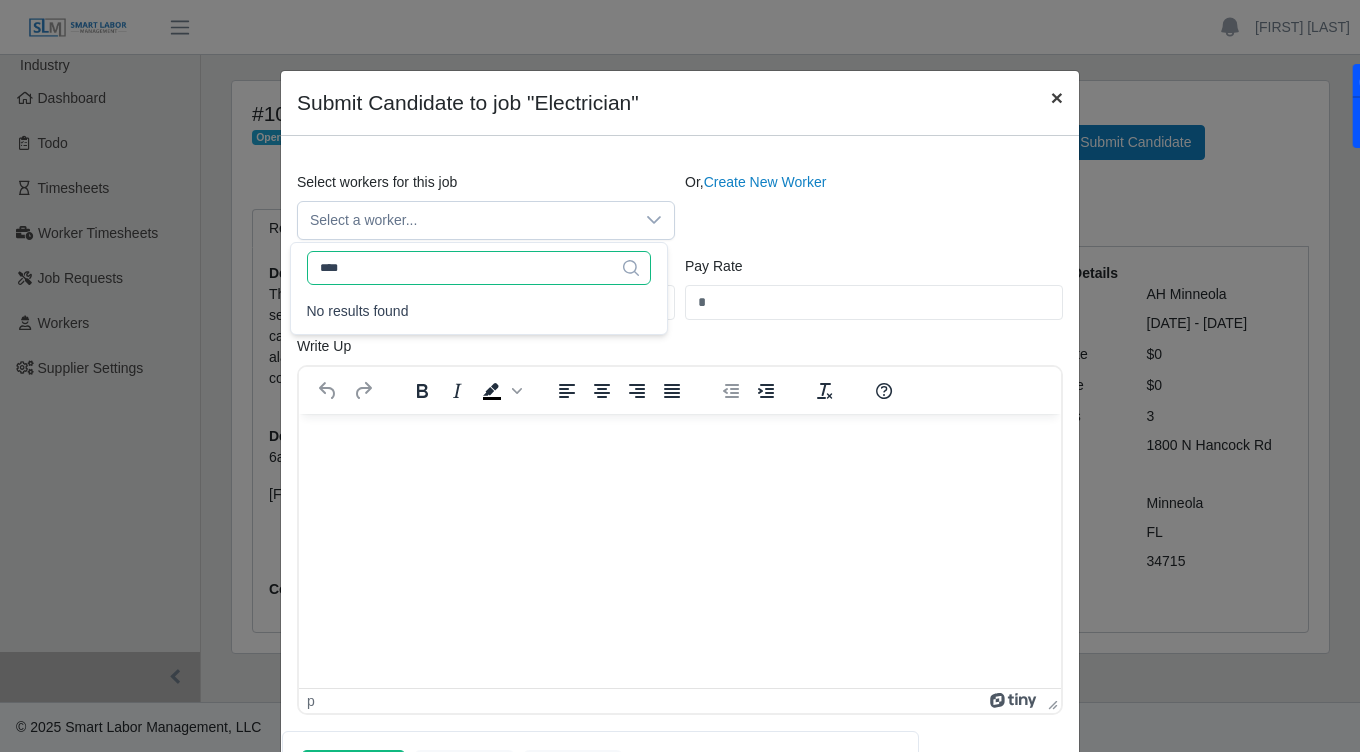 type on "****" 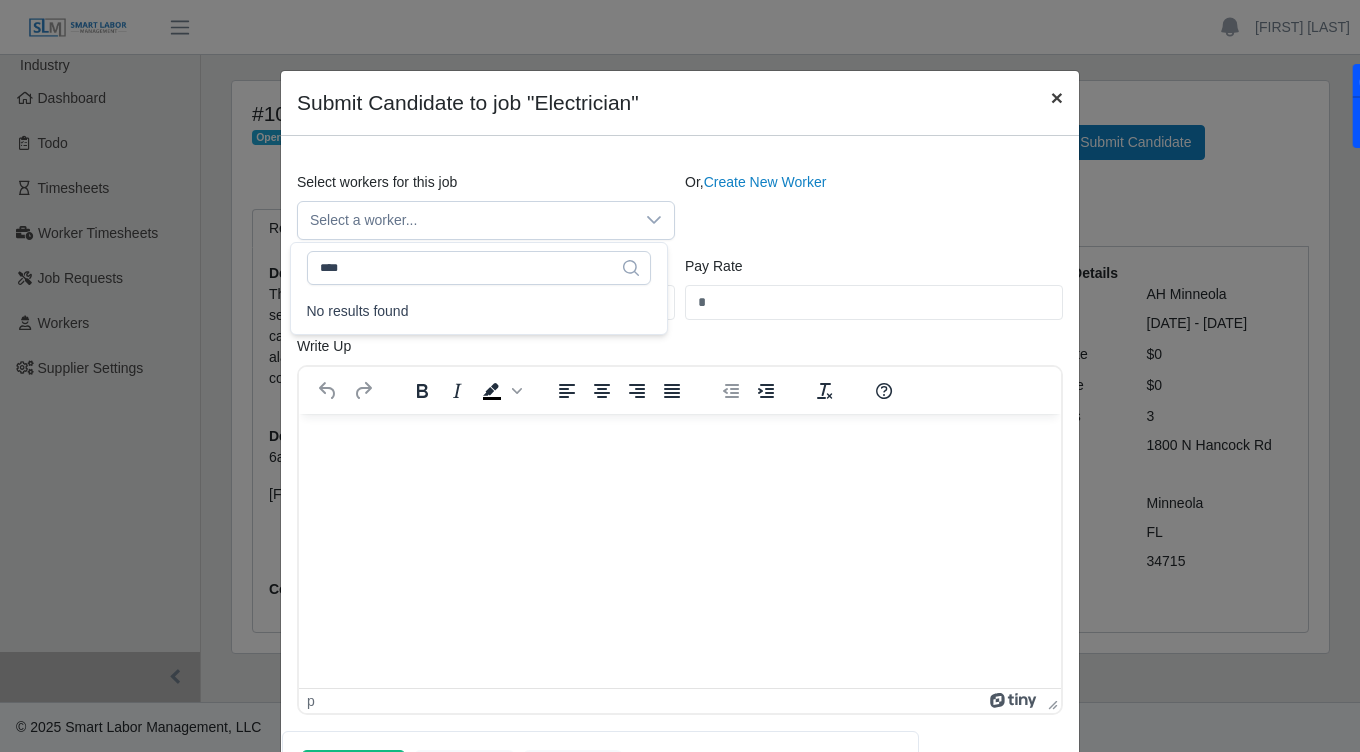 click on "×" at bounding box center (1057, 97) 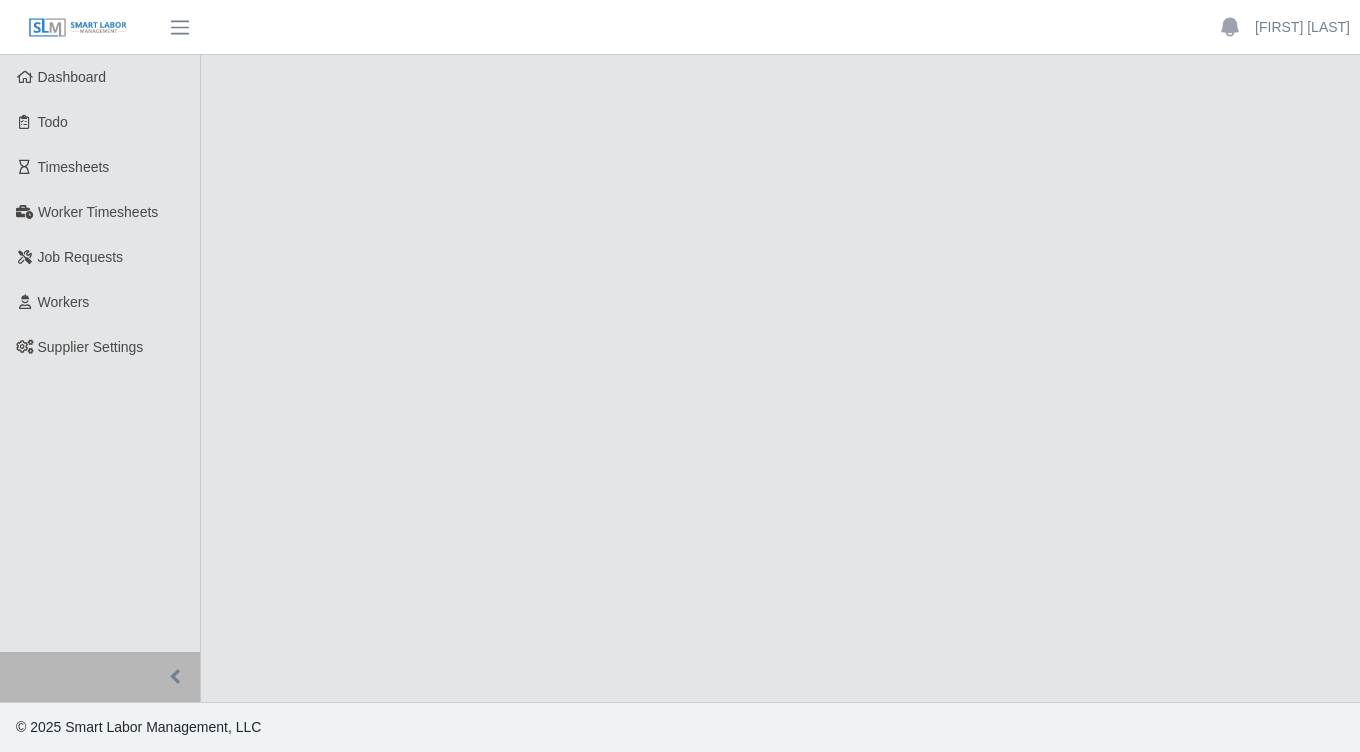 scroll, scrollTop: 0, scrollLeft: 0, axis: both 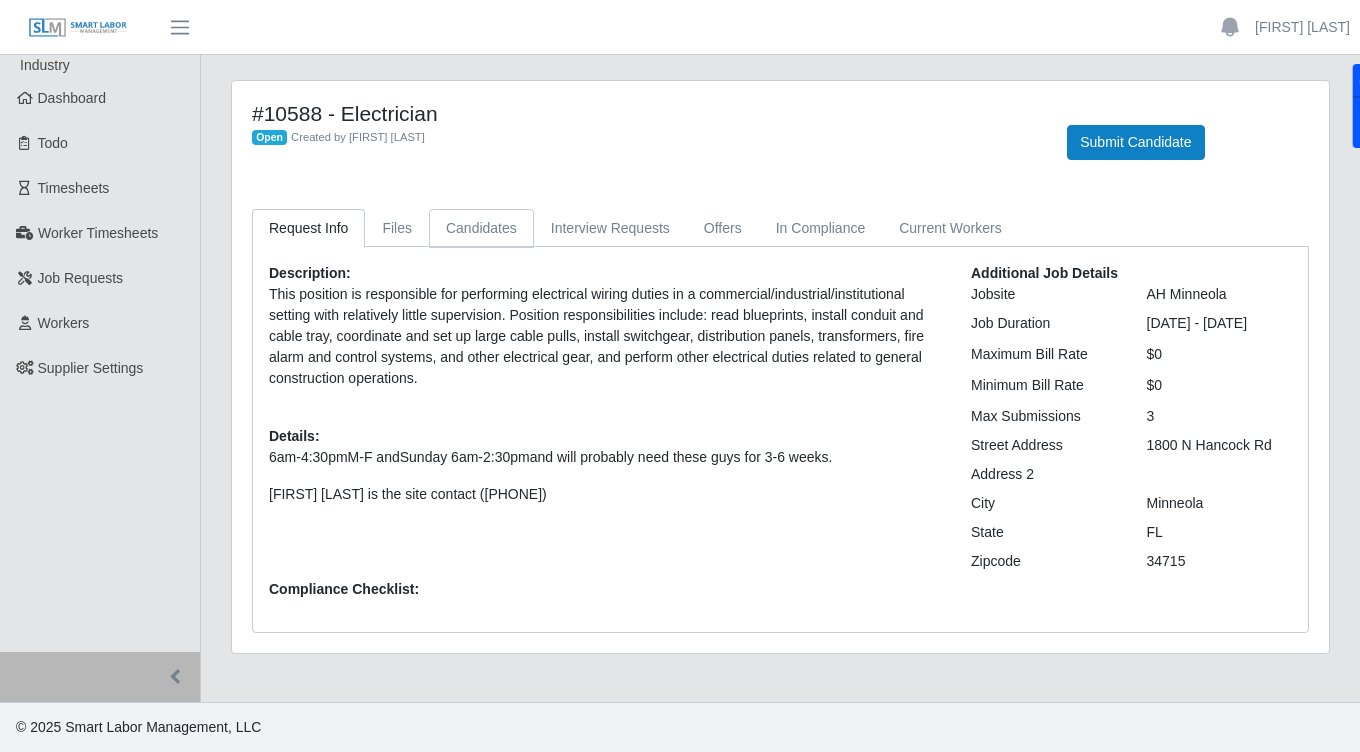 click on "Candidates" at bounding box center [481, 228] 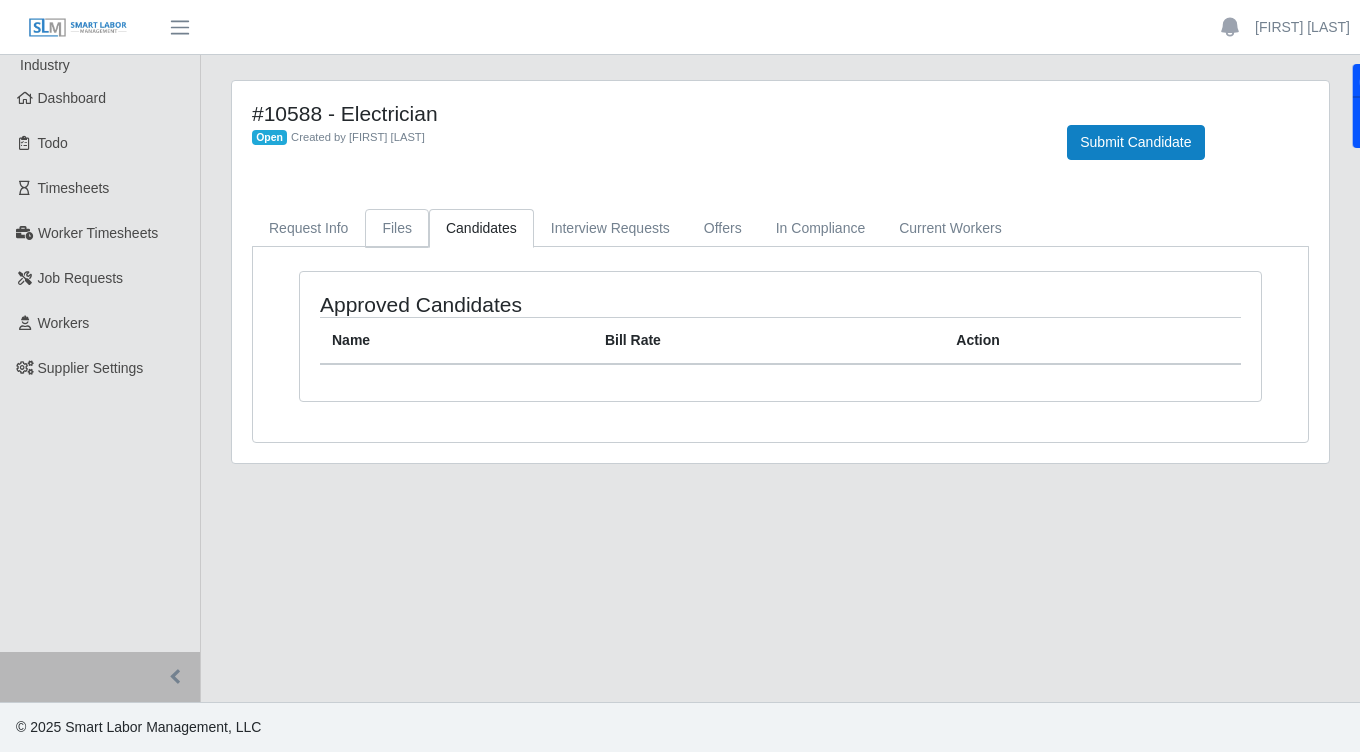 click on "Files" at bounding box center (397, 228) 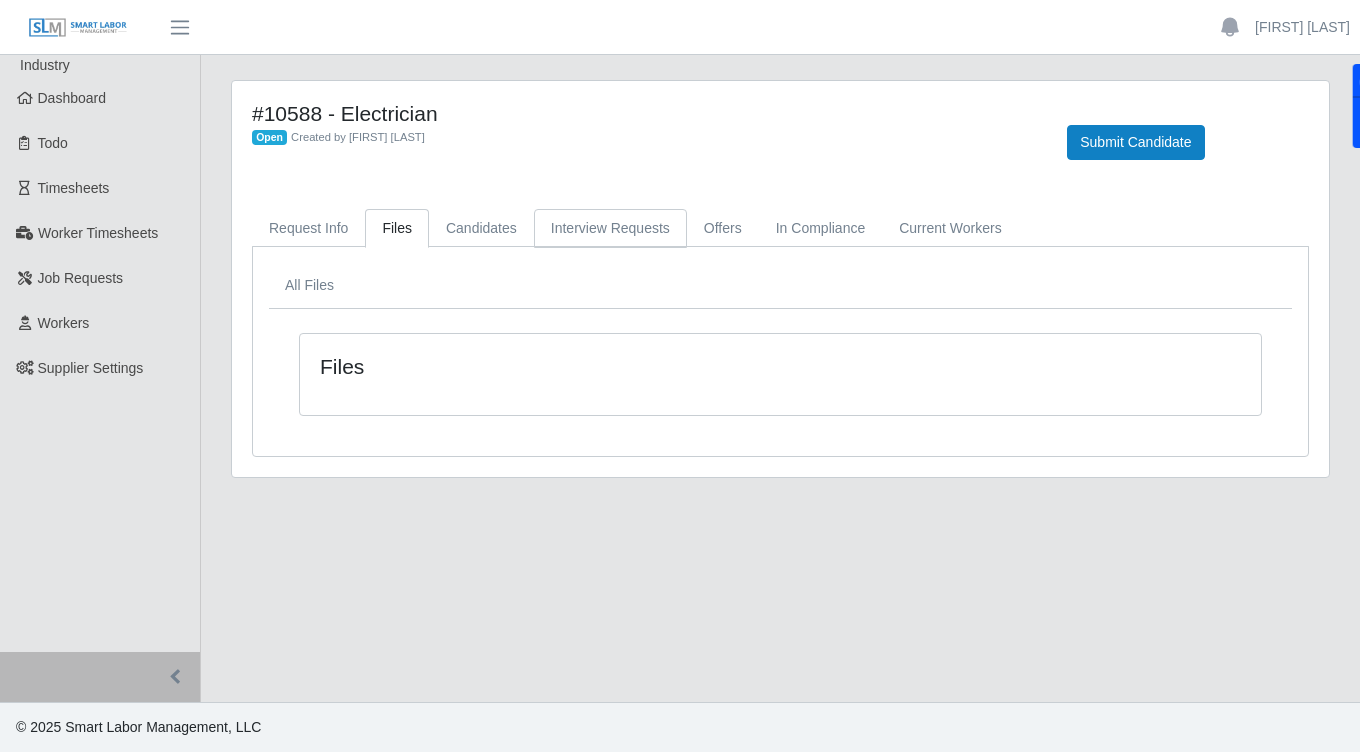 click on "Interview Requests" at bounding box center (610, 228) 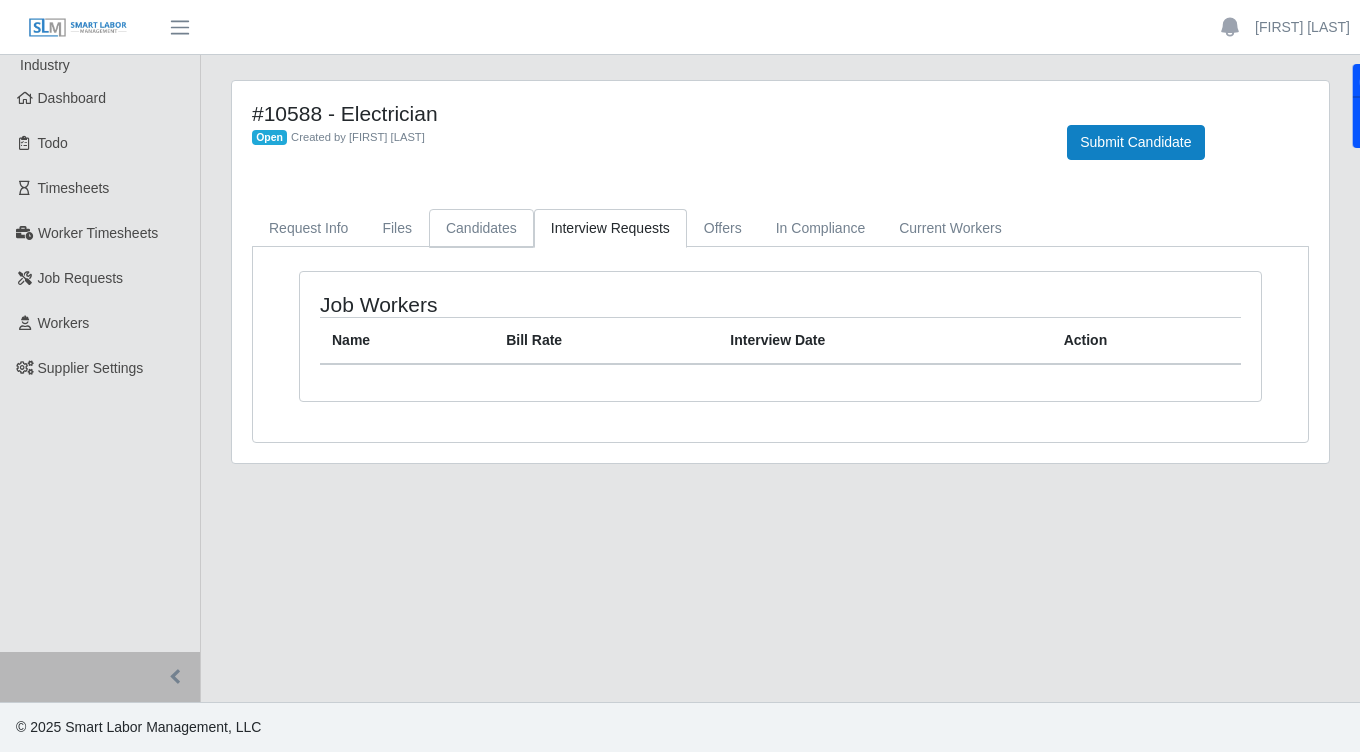 click on "Candidates" at bounding box center [481, 228] 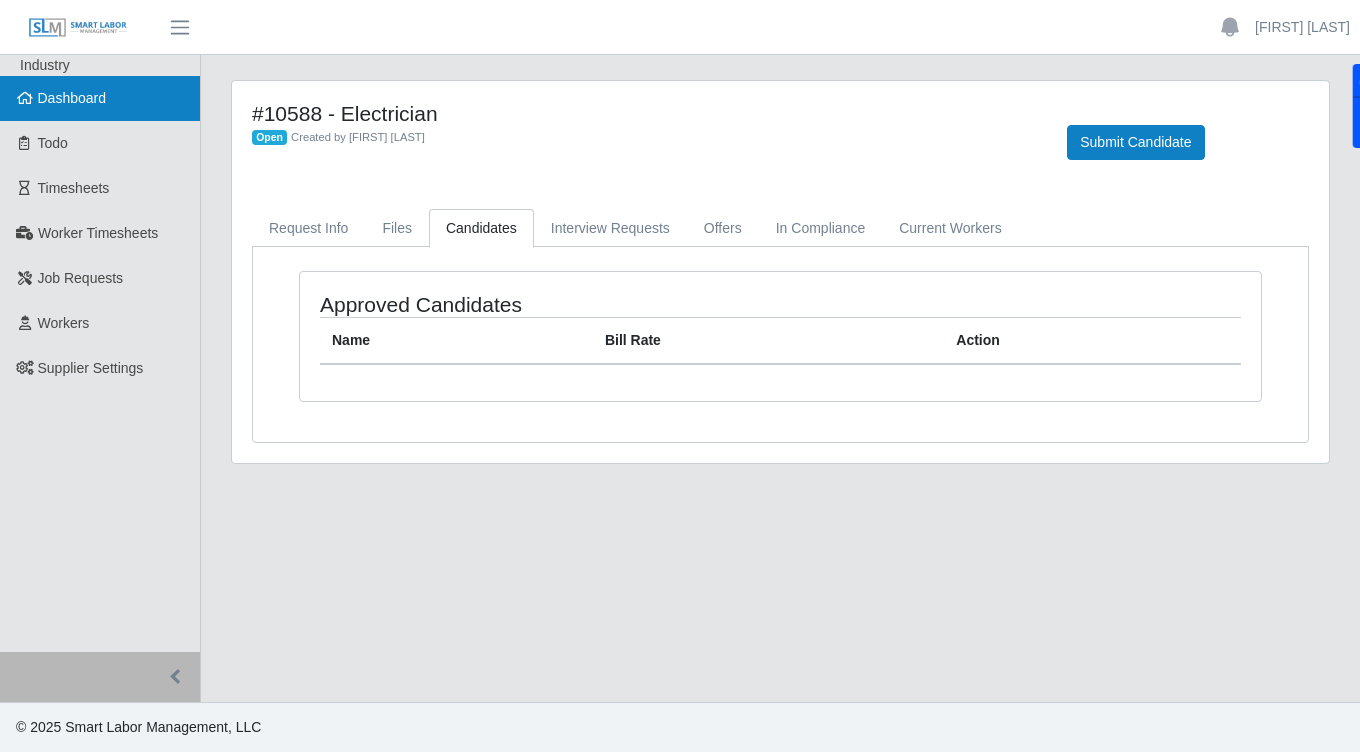 click on "Dashboard" at bounding box center (100, 98) 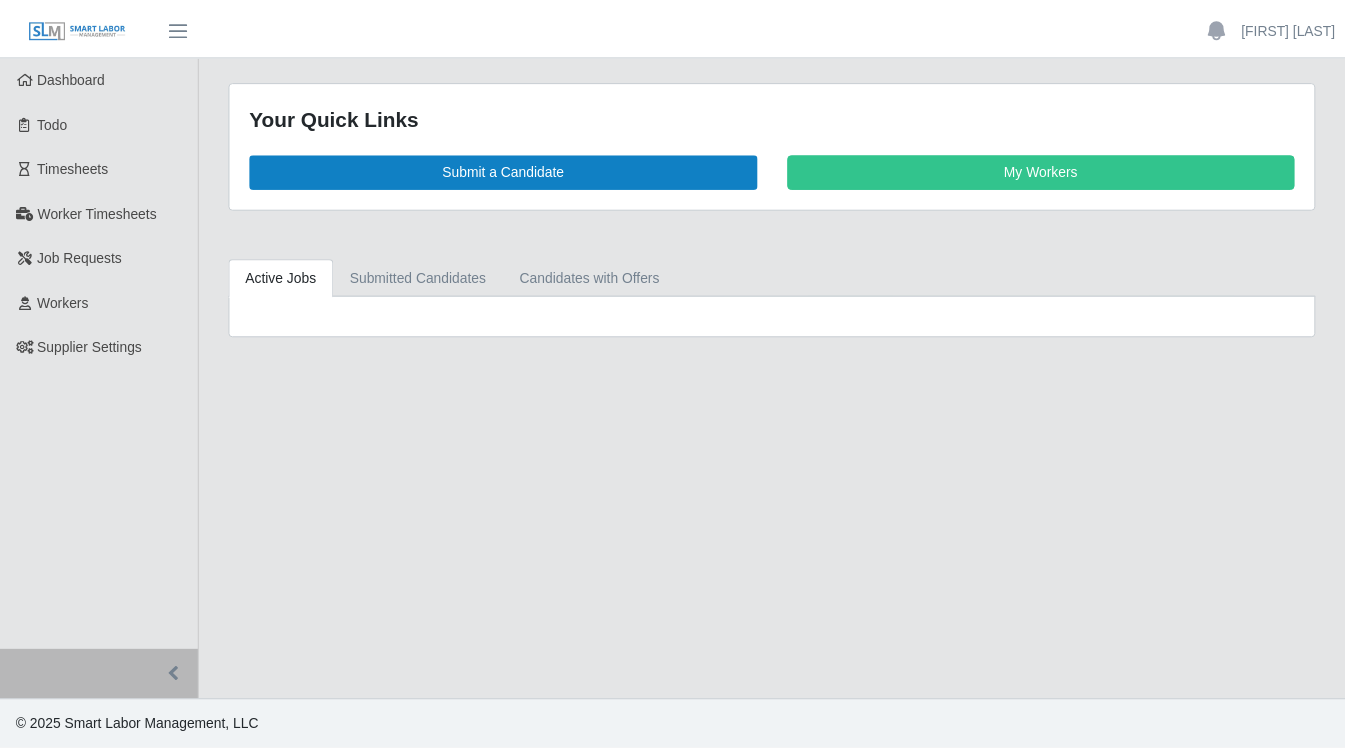 scroll, scrollTop: 0, scrollLeft: 0, axis: both 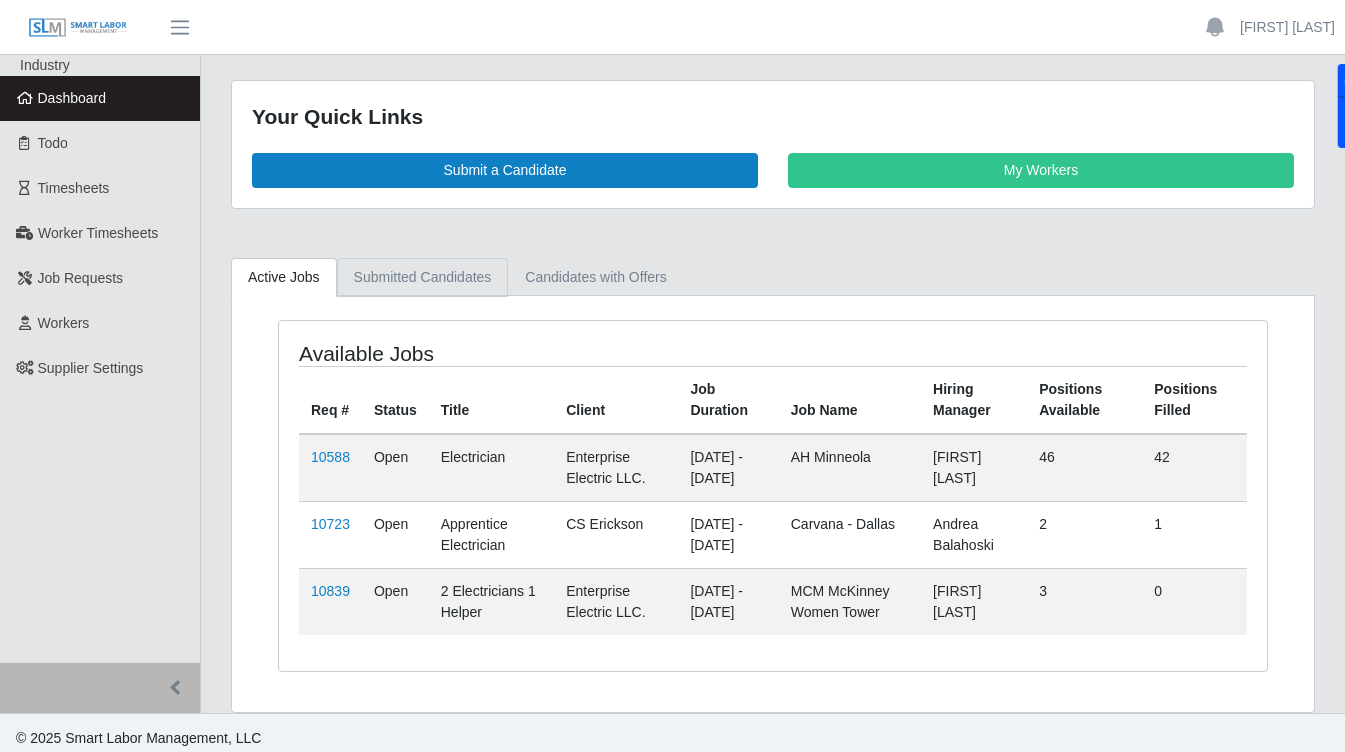 click on "Submitted Candidates" at bounding box center [423, 277] 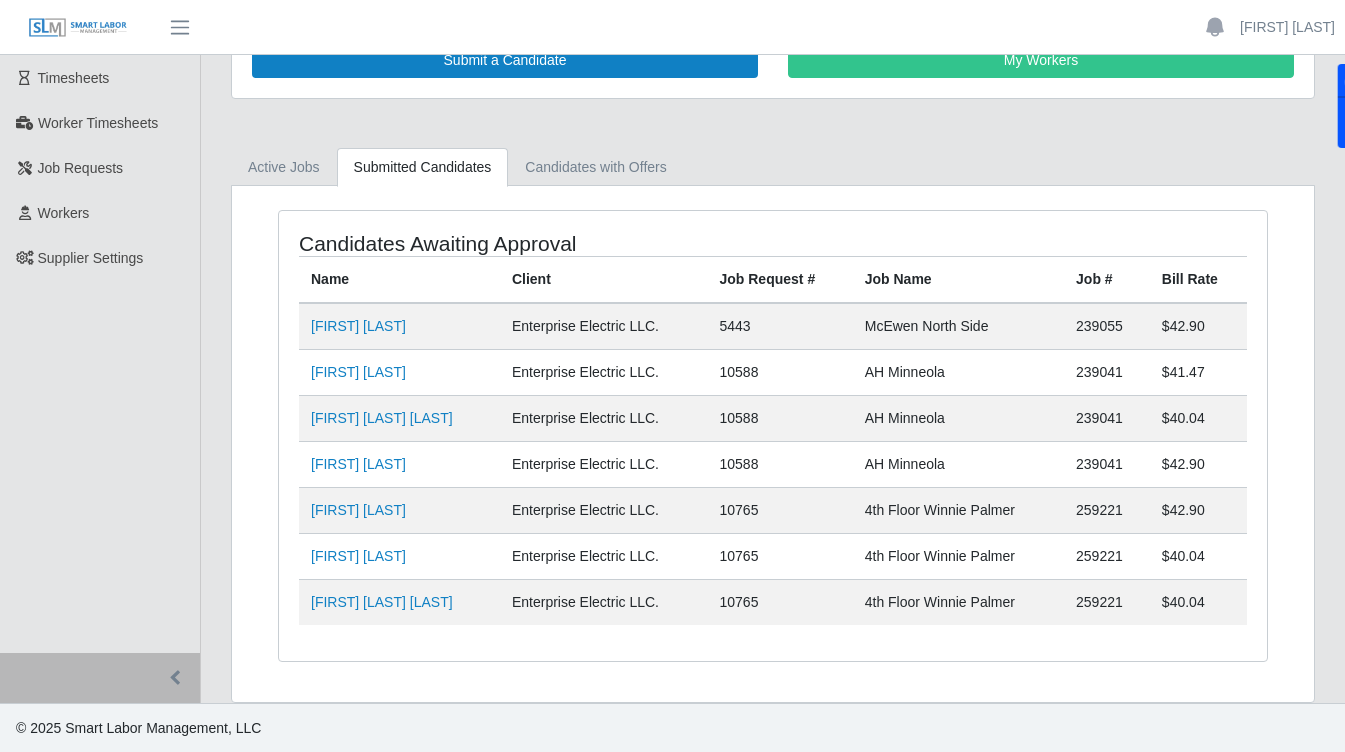 scroll, scrollTop: 0, scrollLeft: 0, axis: both 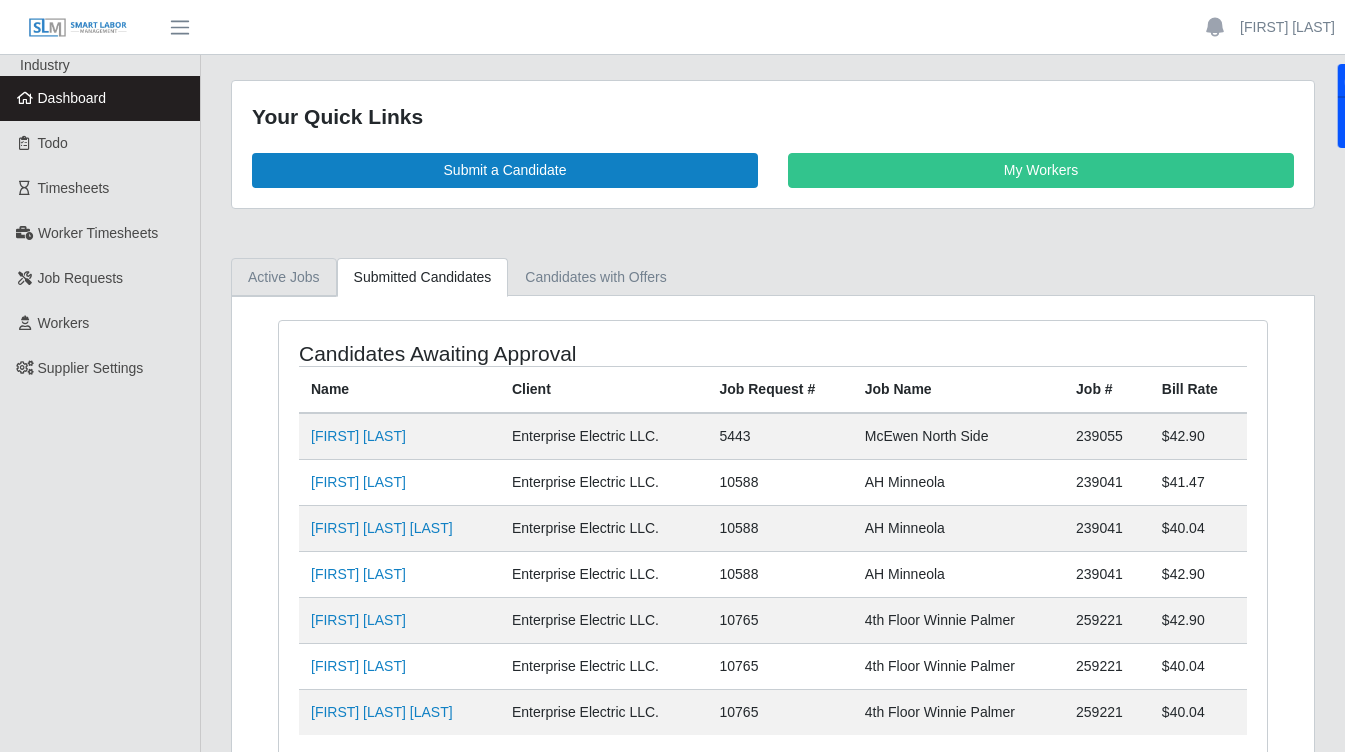 click on "Active Jobs" at bounding box center [284, 277] 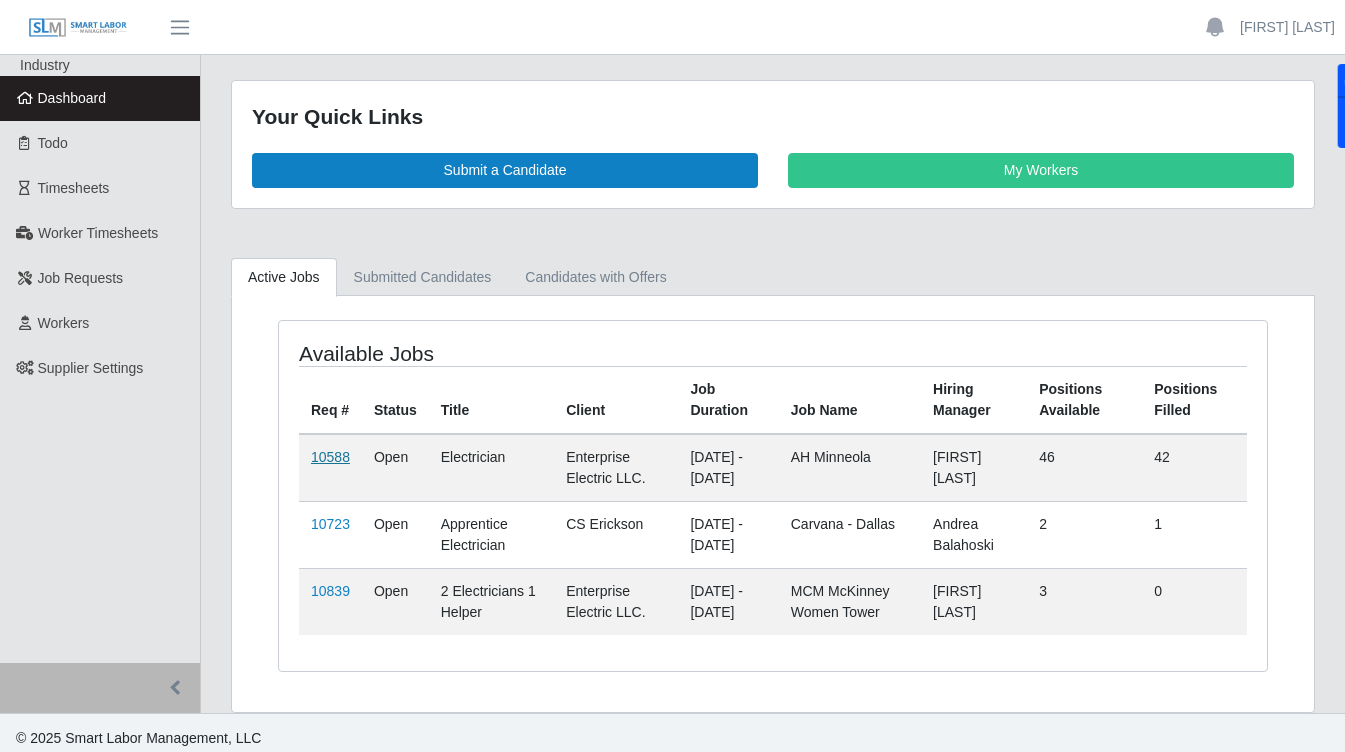 click on "10588" at bounding box center (330, 457) 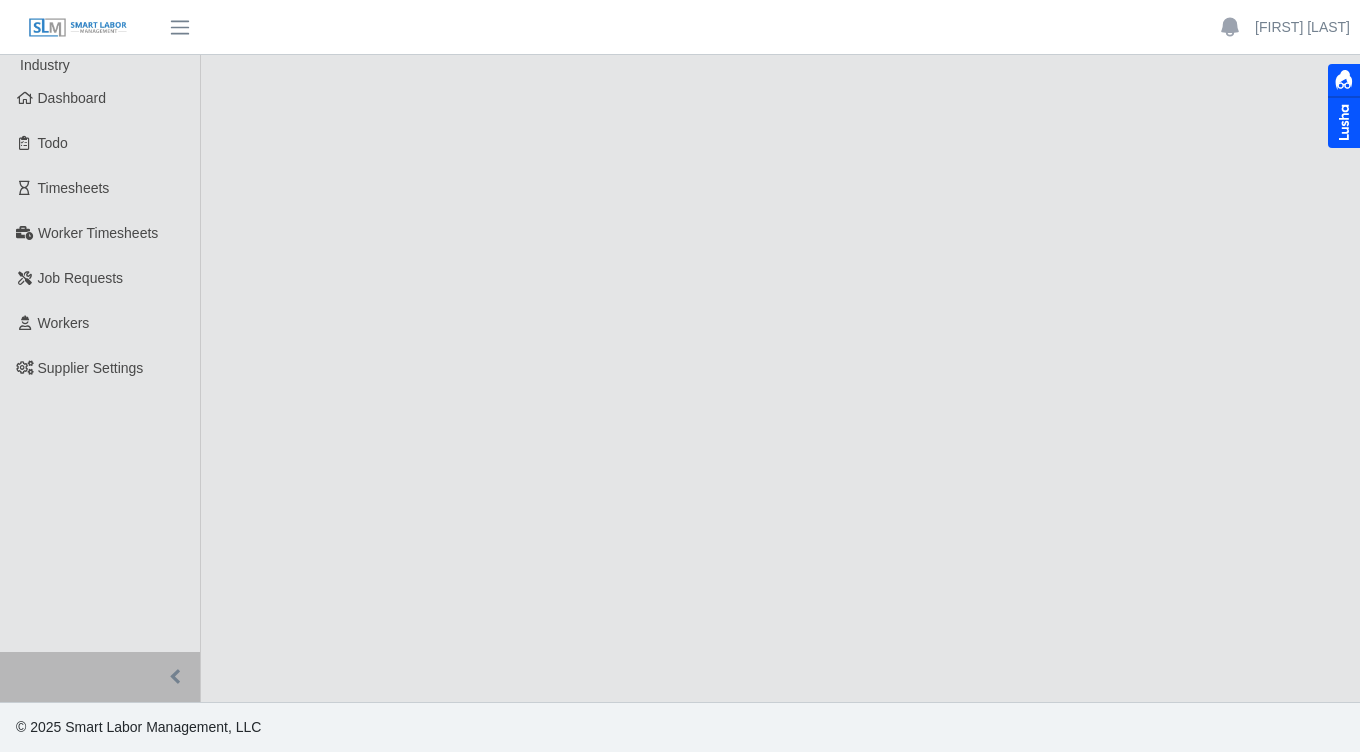 scroll, scrollTop: 0, scrollLeft: 0, axis: both 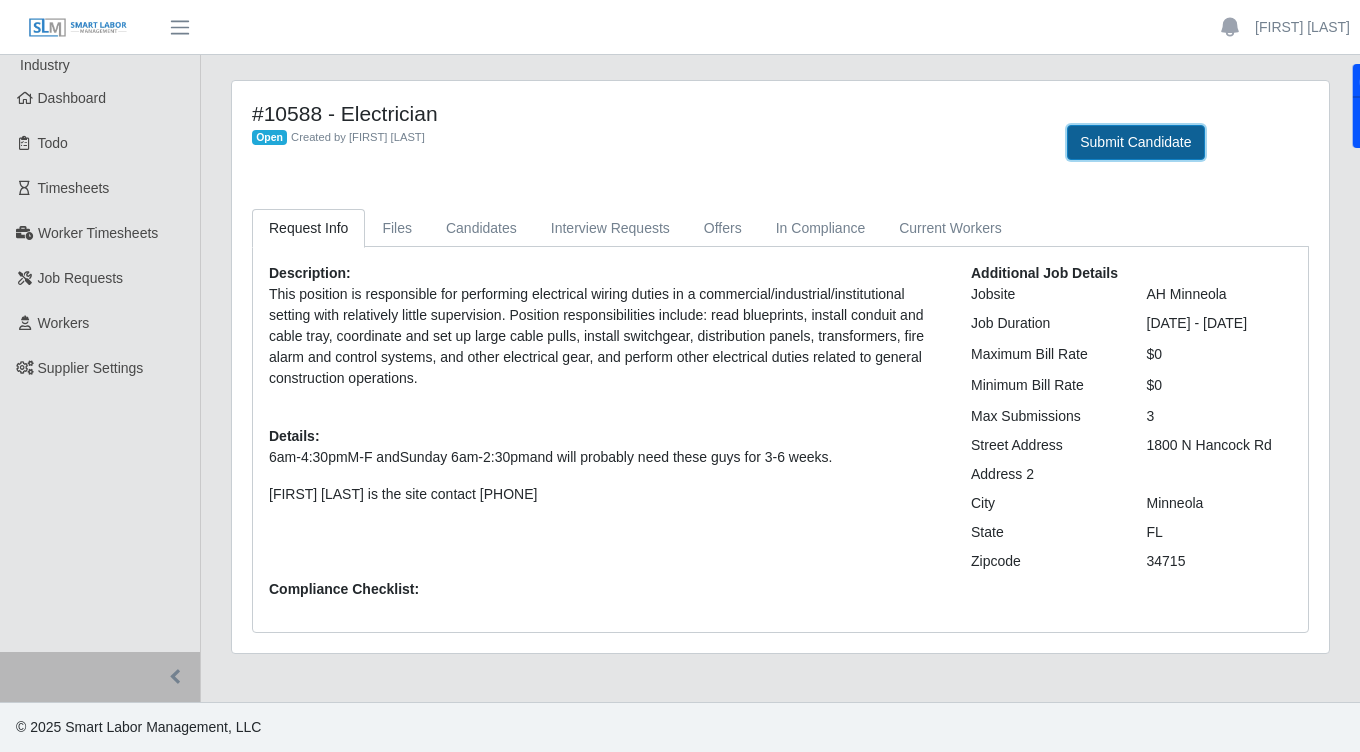 click on "Submit Candidate" at bounding box center [1135, 142] 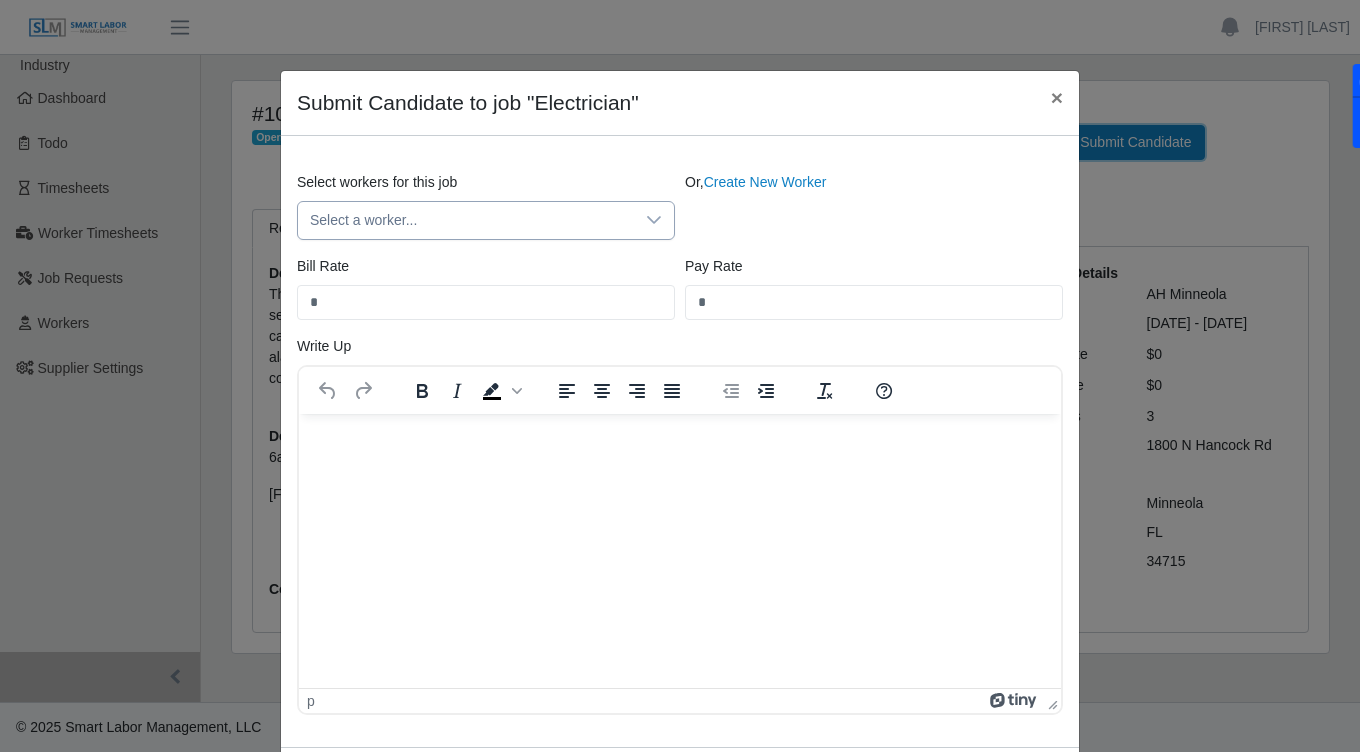 scroll, scrollTop: 0, scrollLeft: 0, axis: both 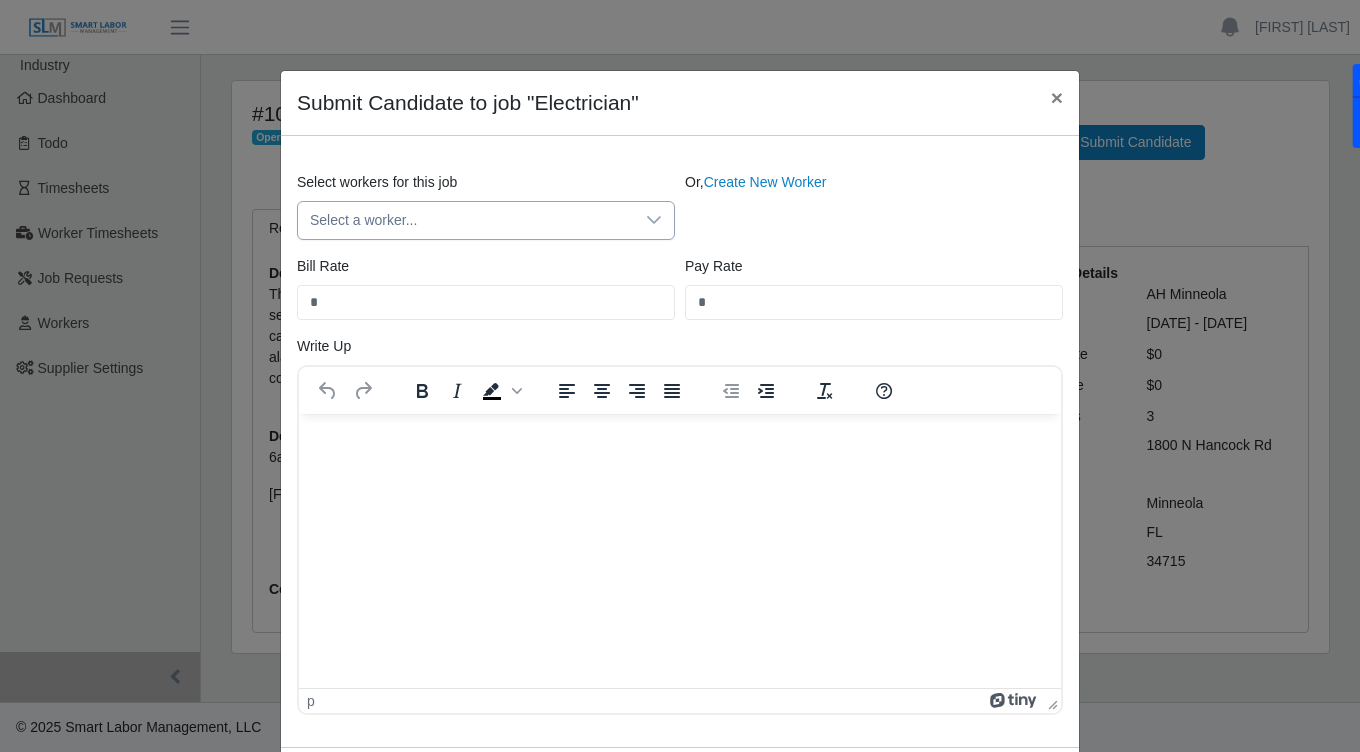 click at bounding box center (654, 220) 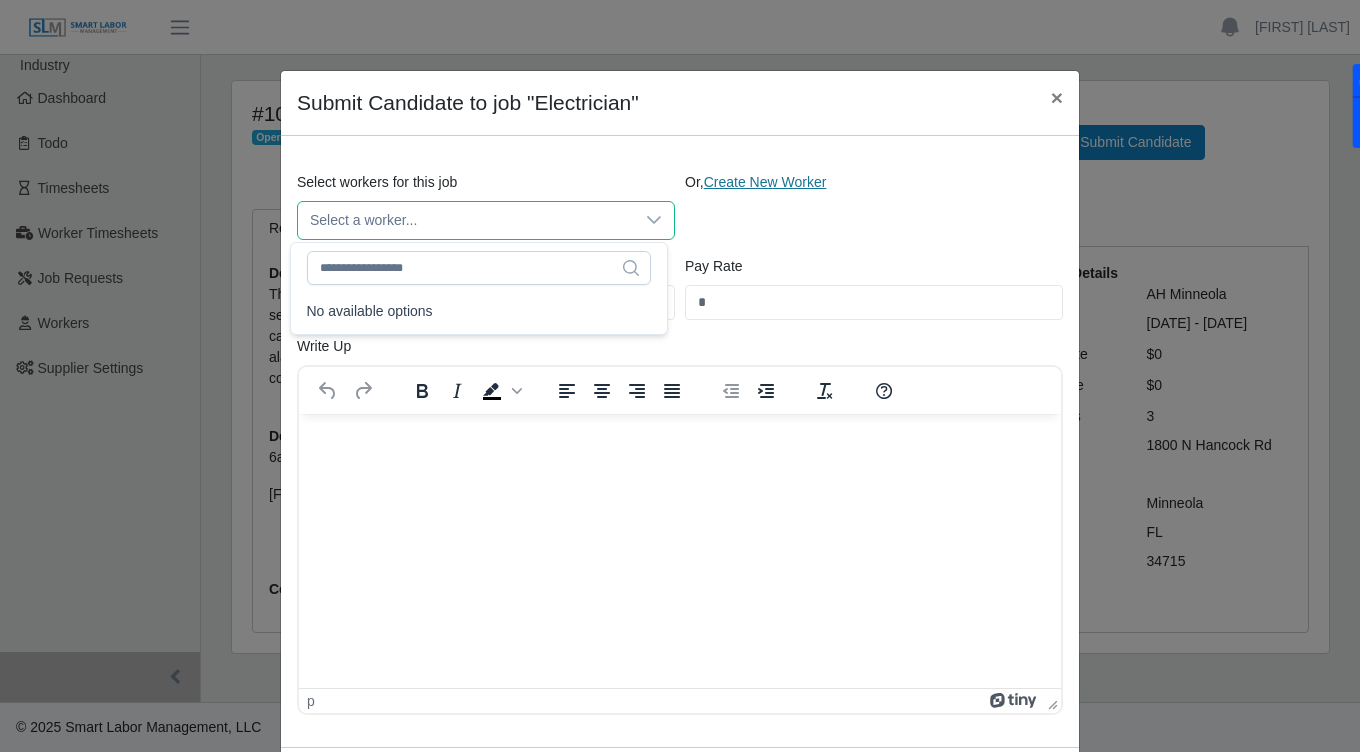 click on "Create New Worker" at bounding box center (765, 182) 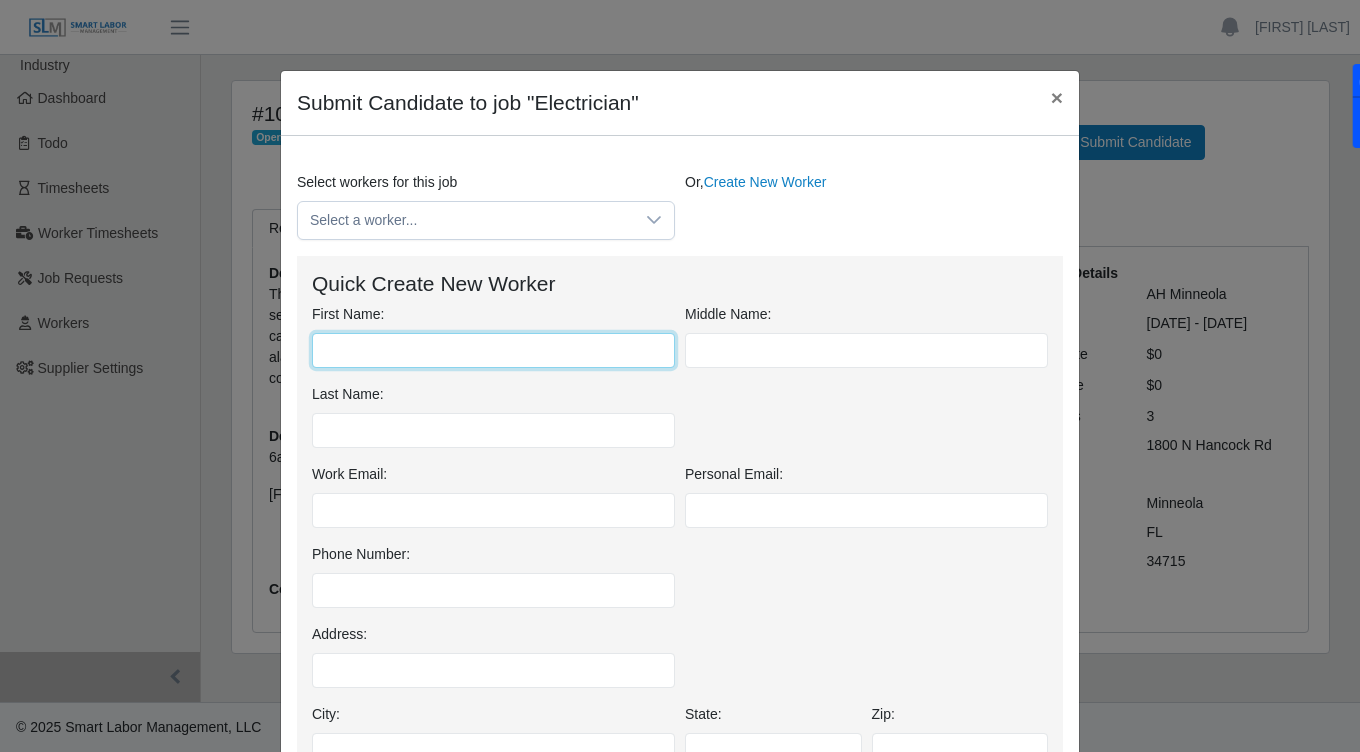 click on "First Name:" at bounding box center [493, 350] 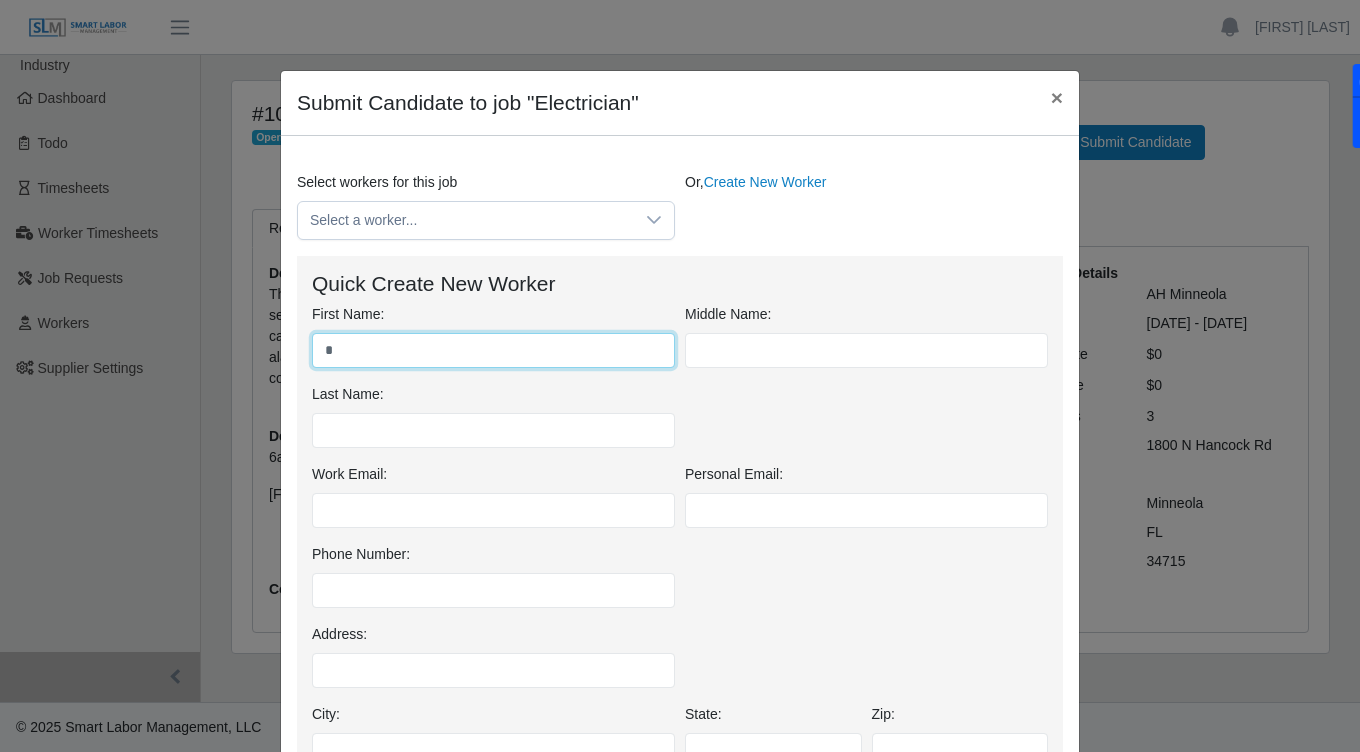 type on "****" 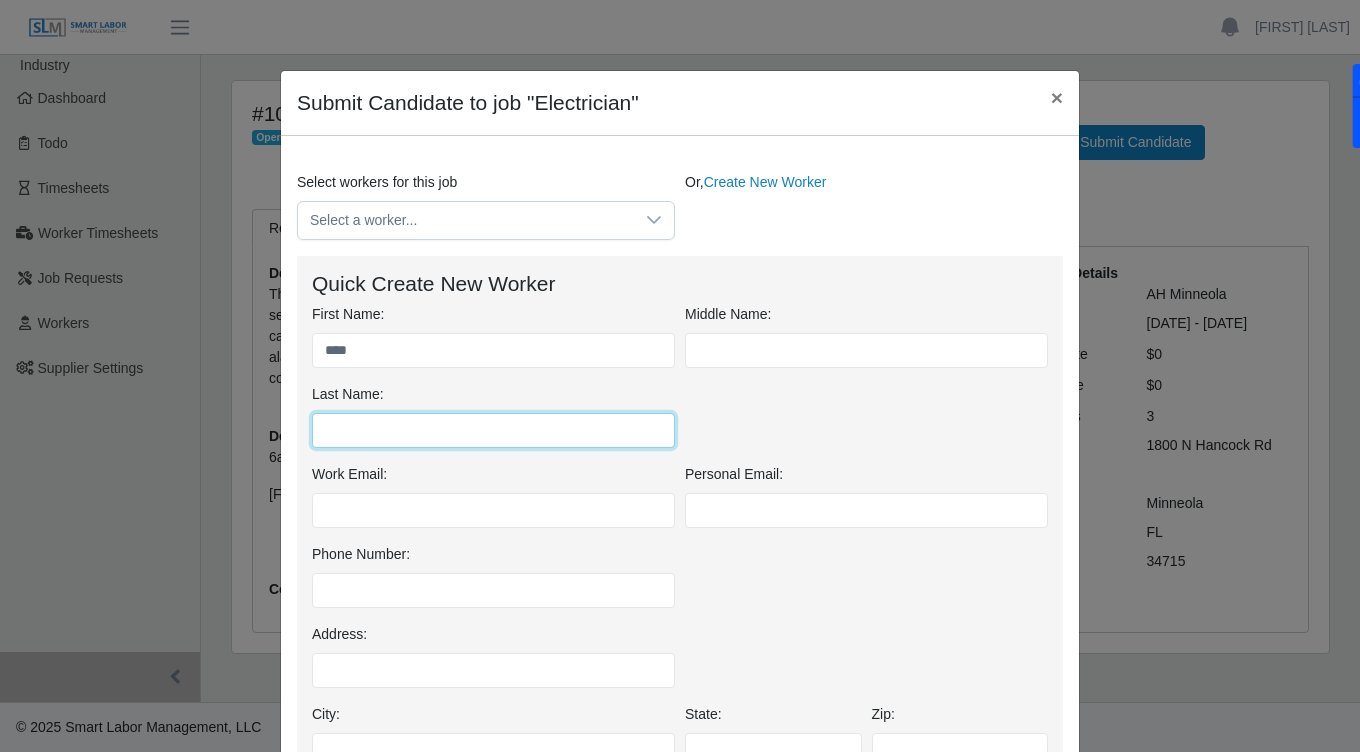 type on "********" 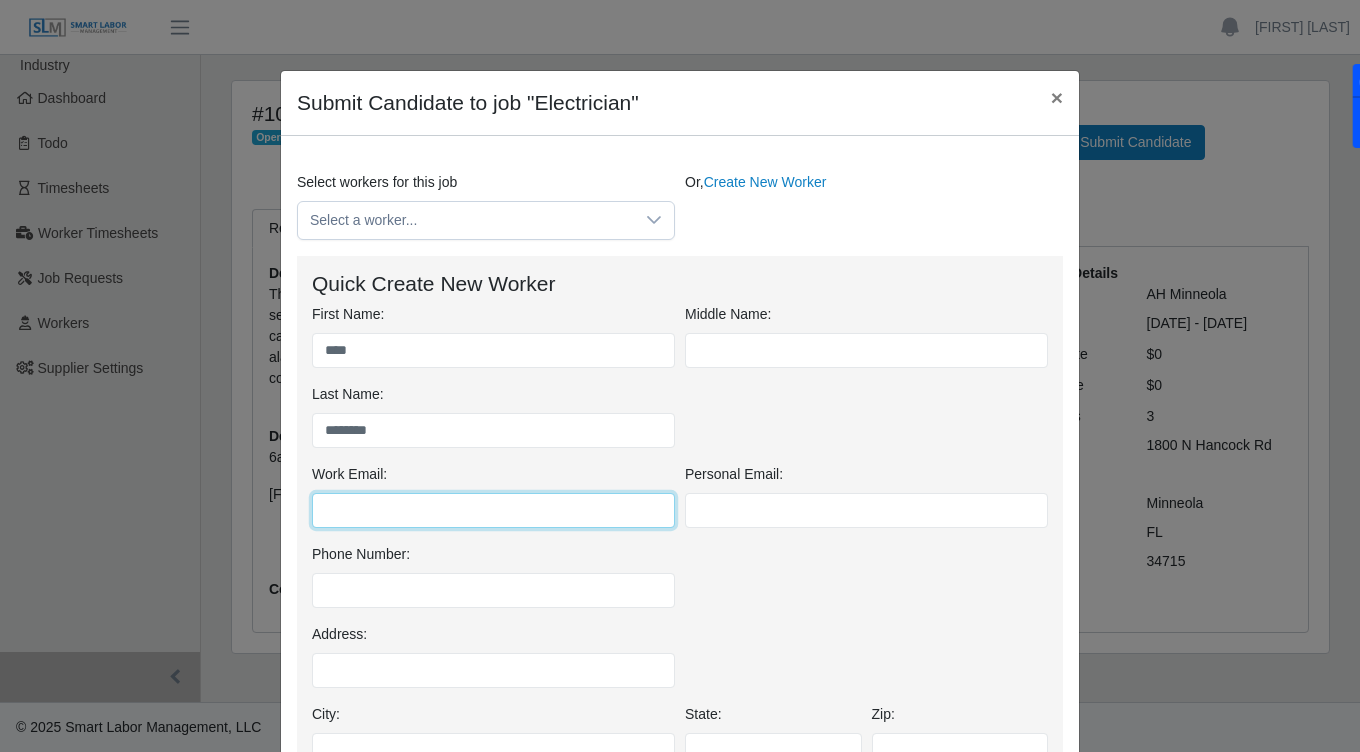 type on "**********" 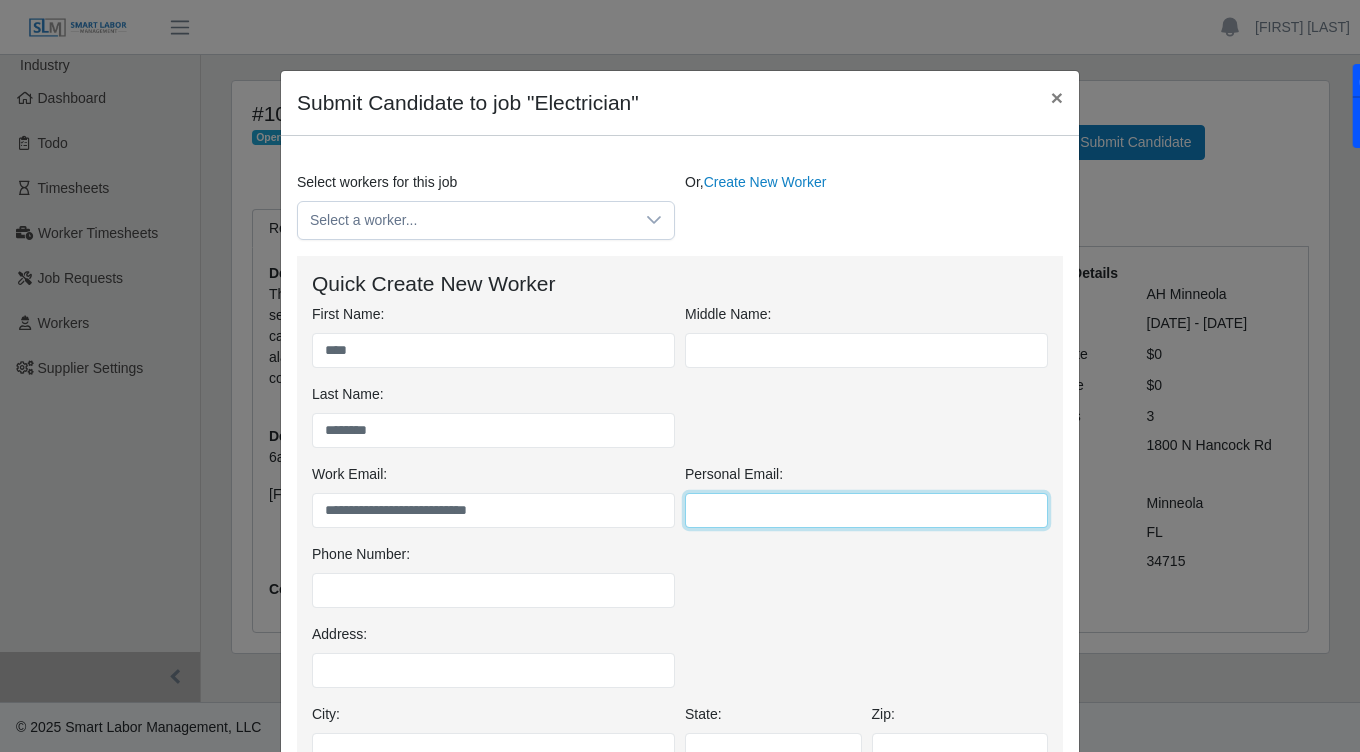 type on "**********" 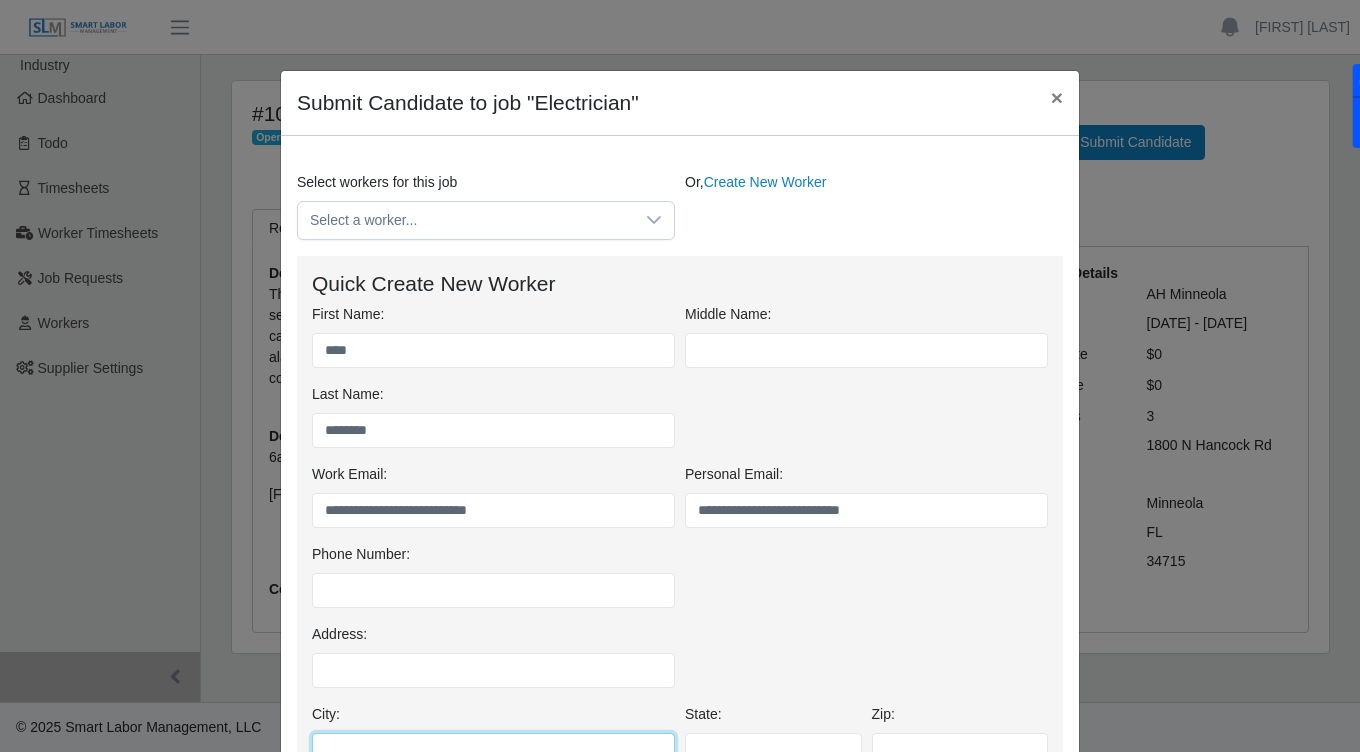 type on "*******" 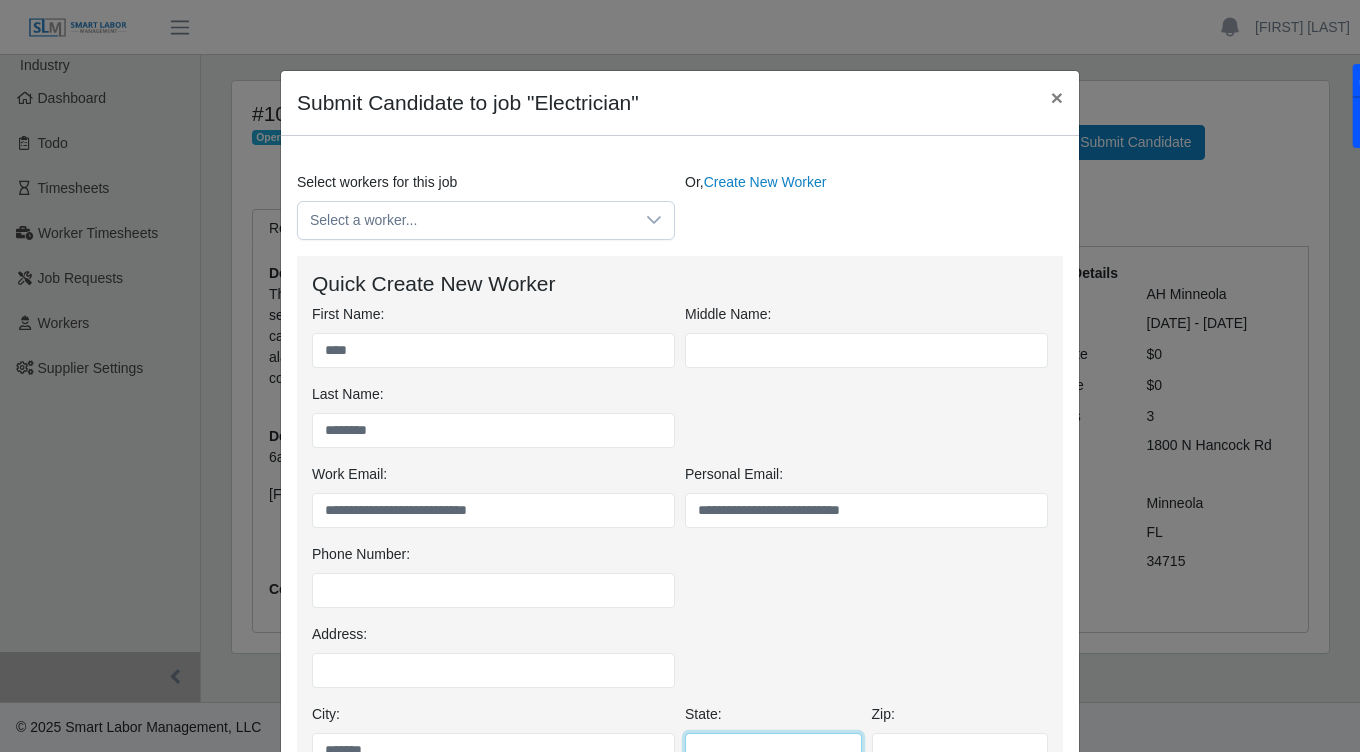 type on "**" 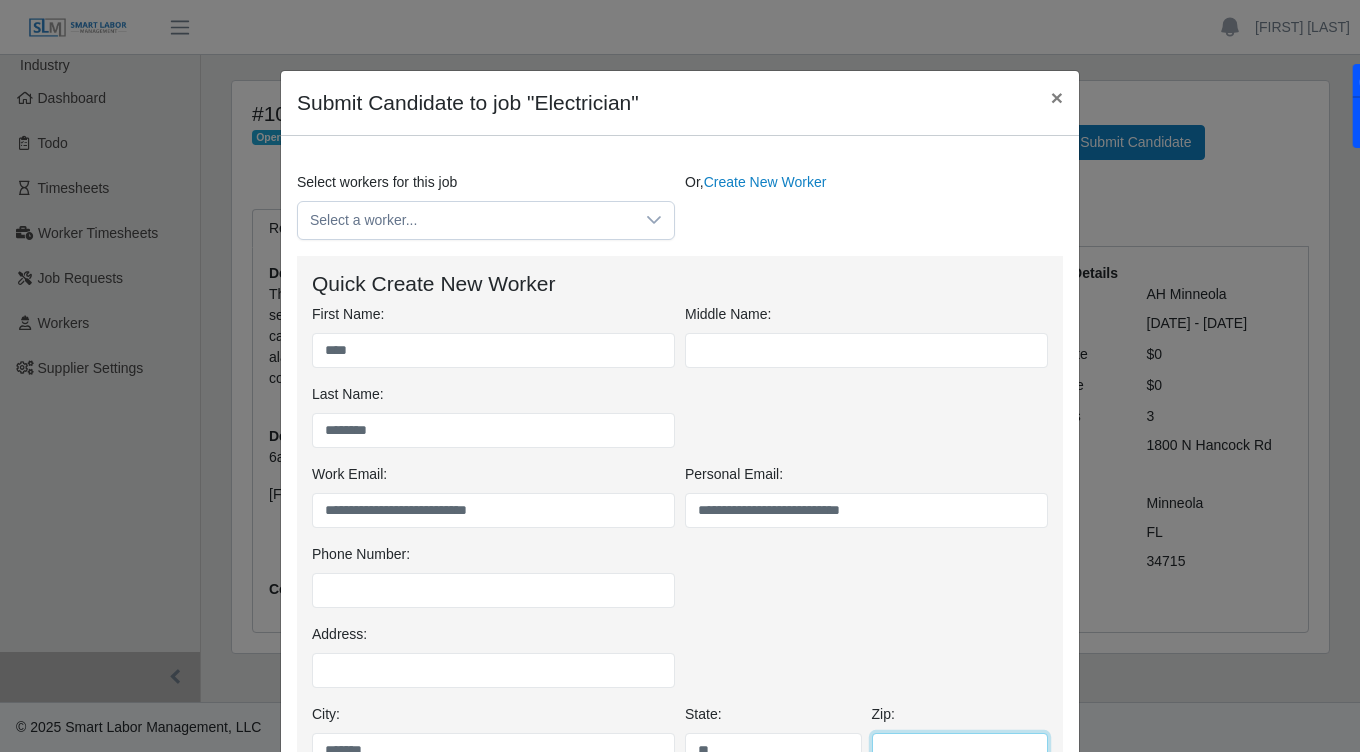type on "*****" 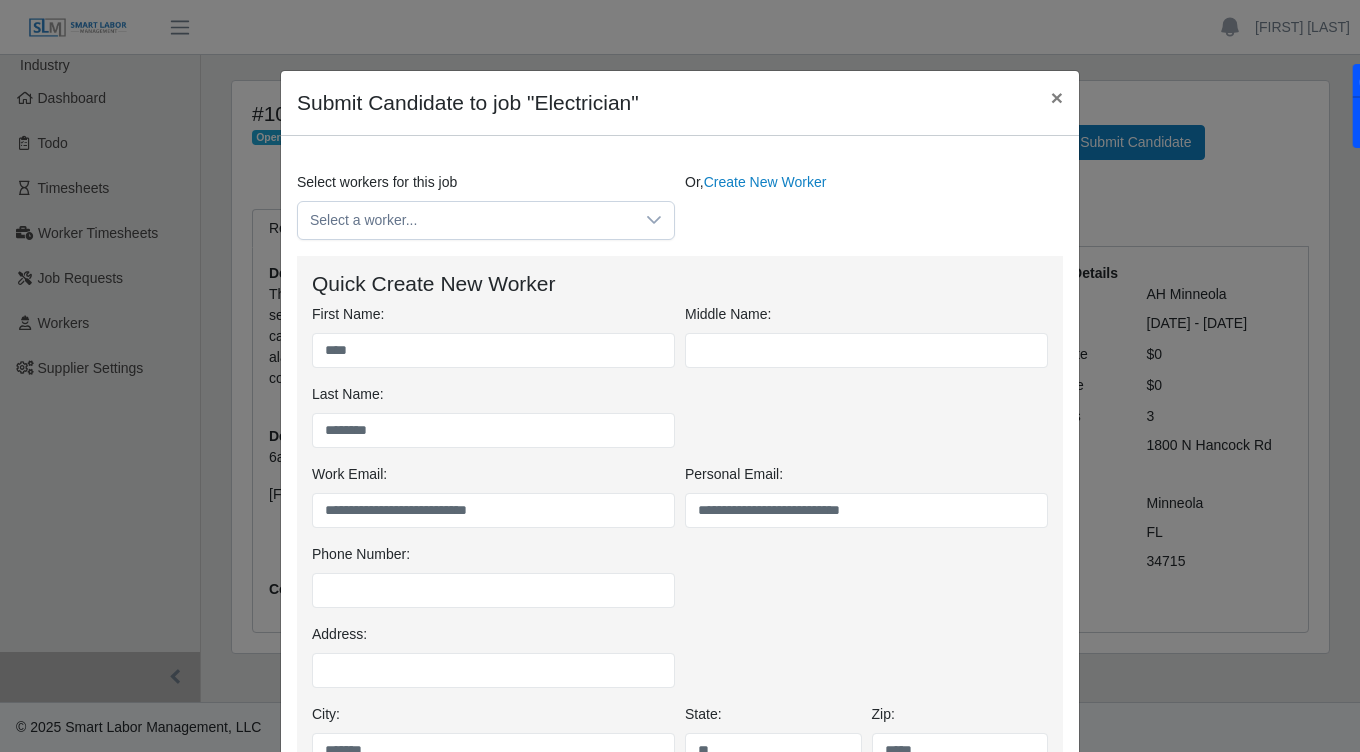 click on "First Name:    ****   Middle Name:      Last Name:    ********" at bounding box center (680, 384) 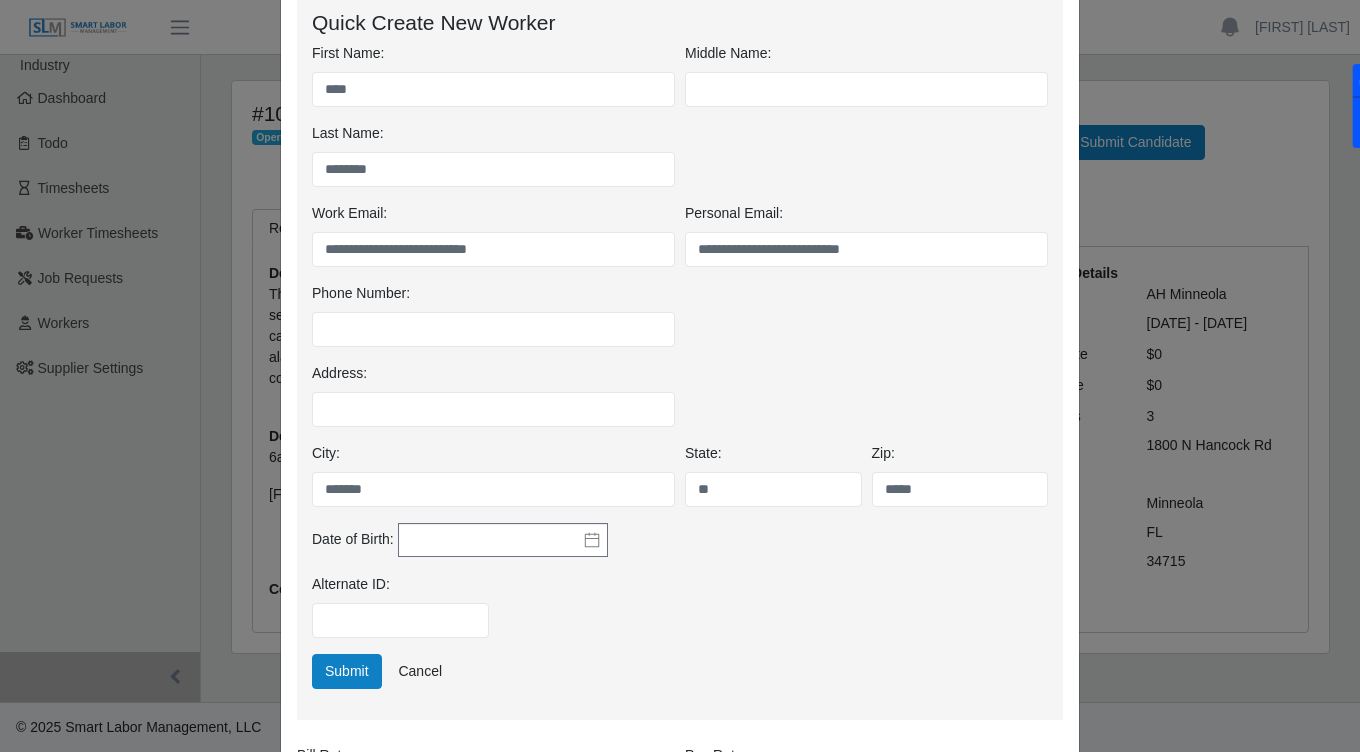 scroll, scrollTop: 262, scrollLeft: 0, axis: vertical 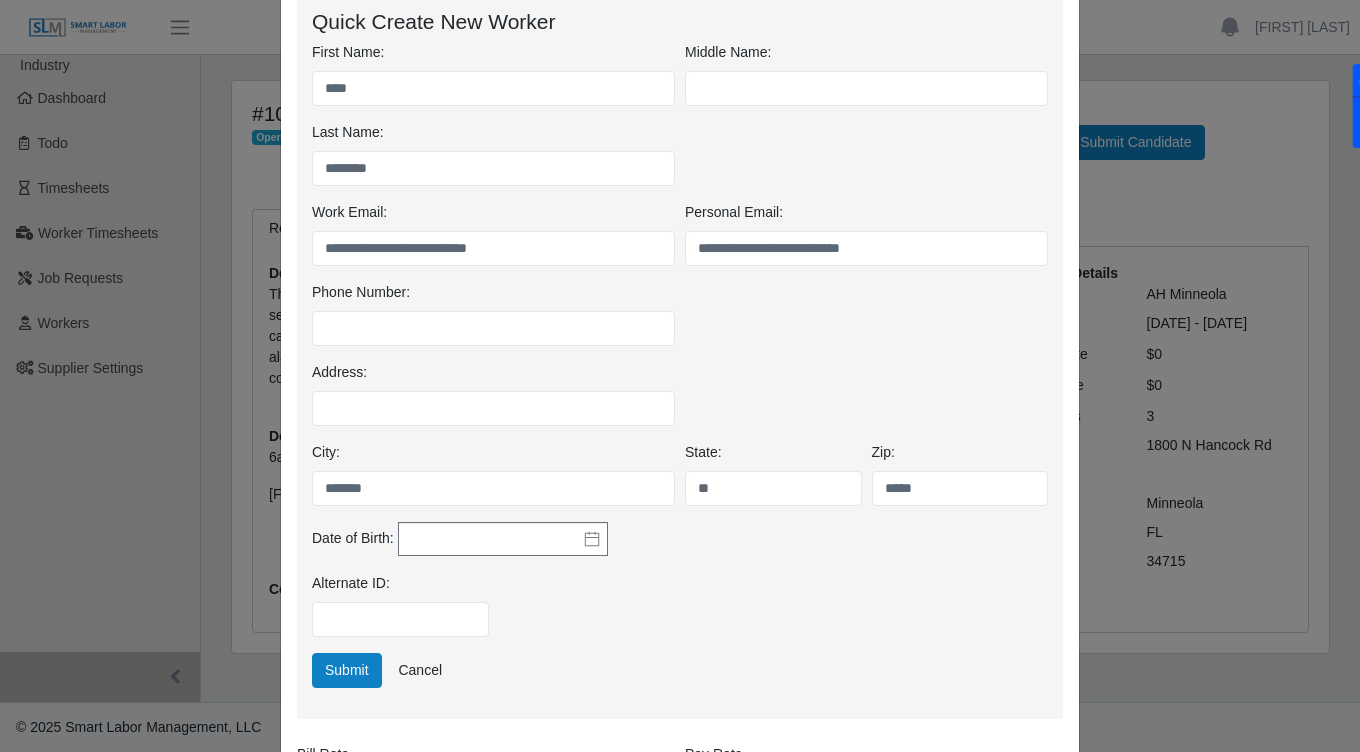 click 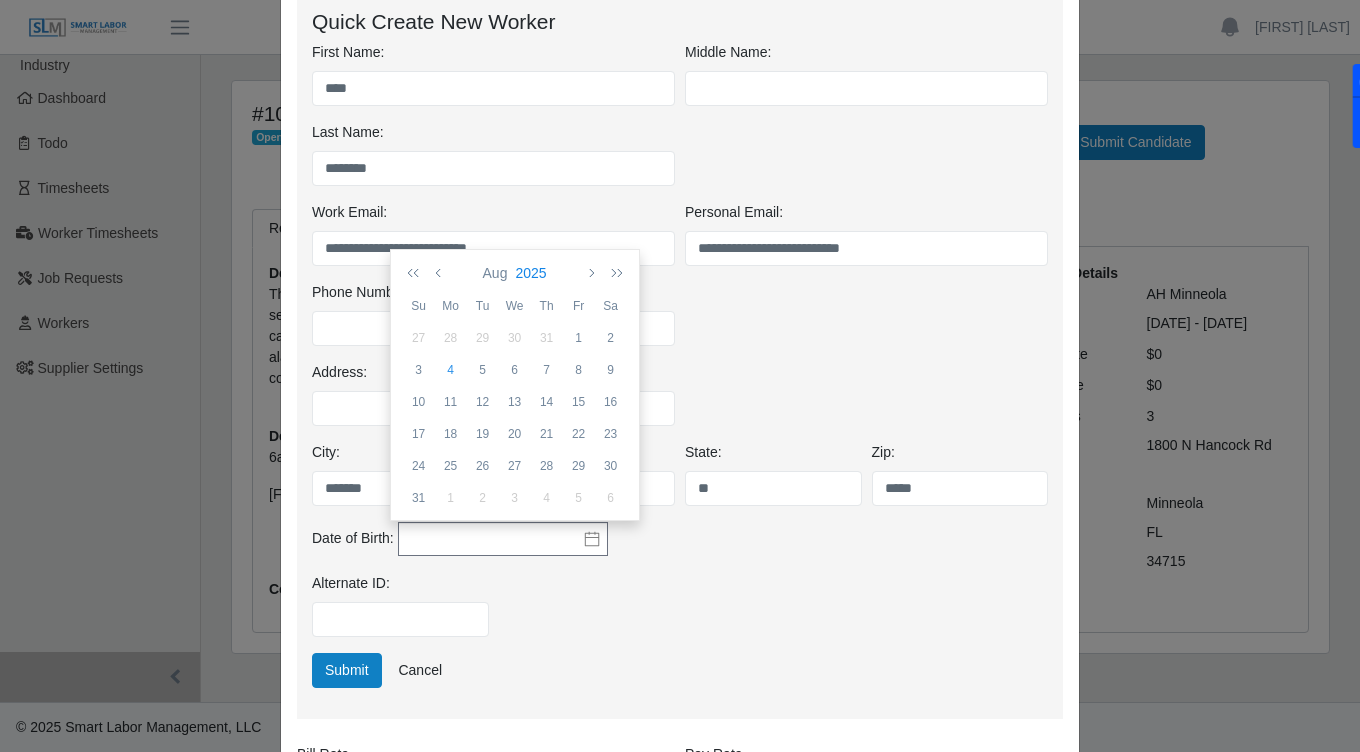 click on "2025" 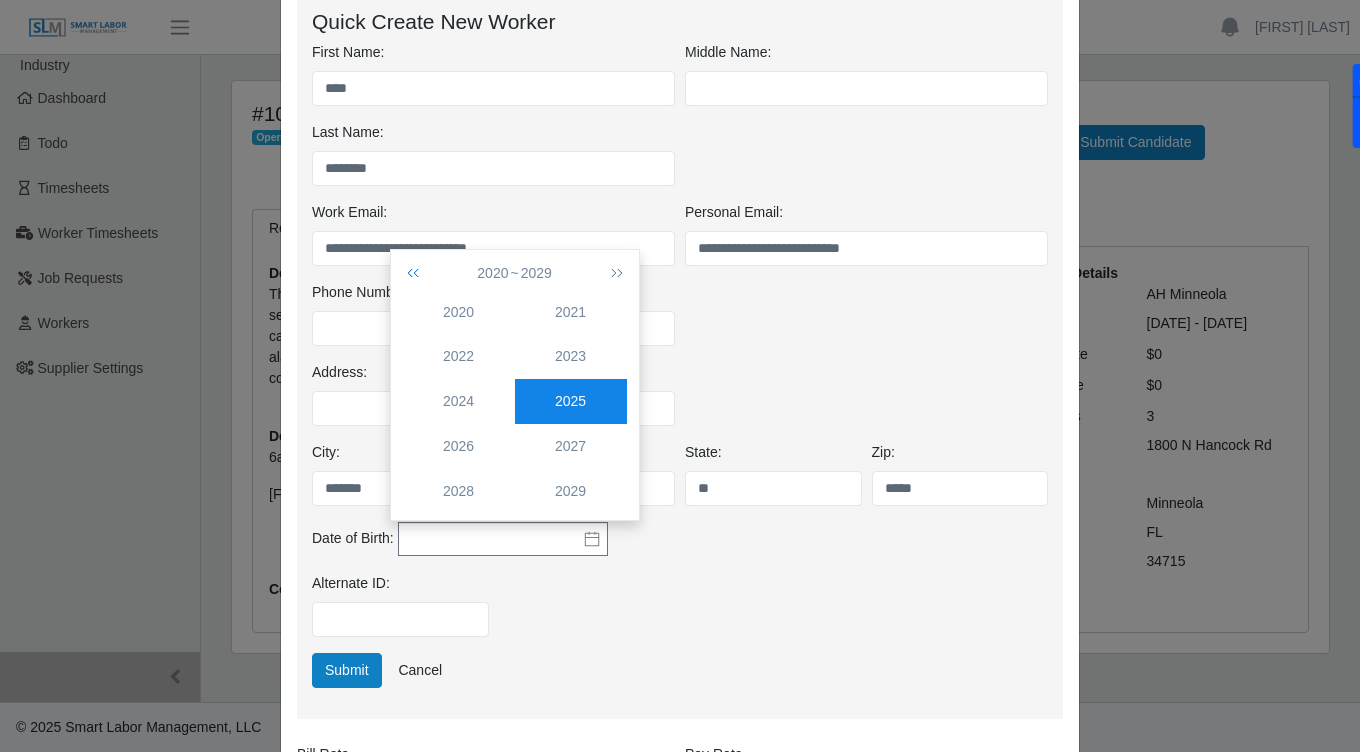 click at bounding box center [417, 273] 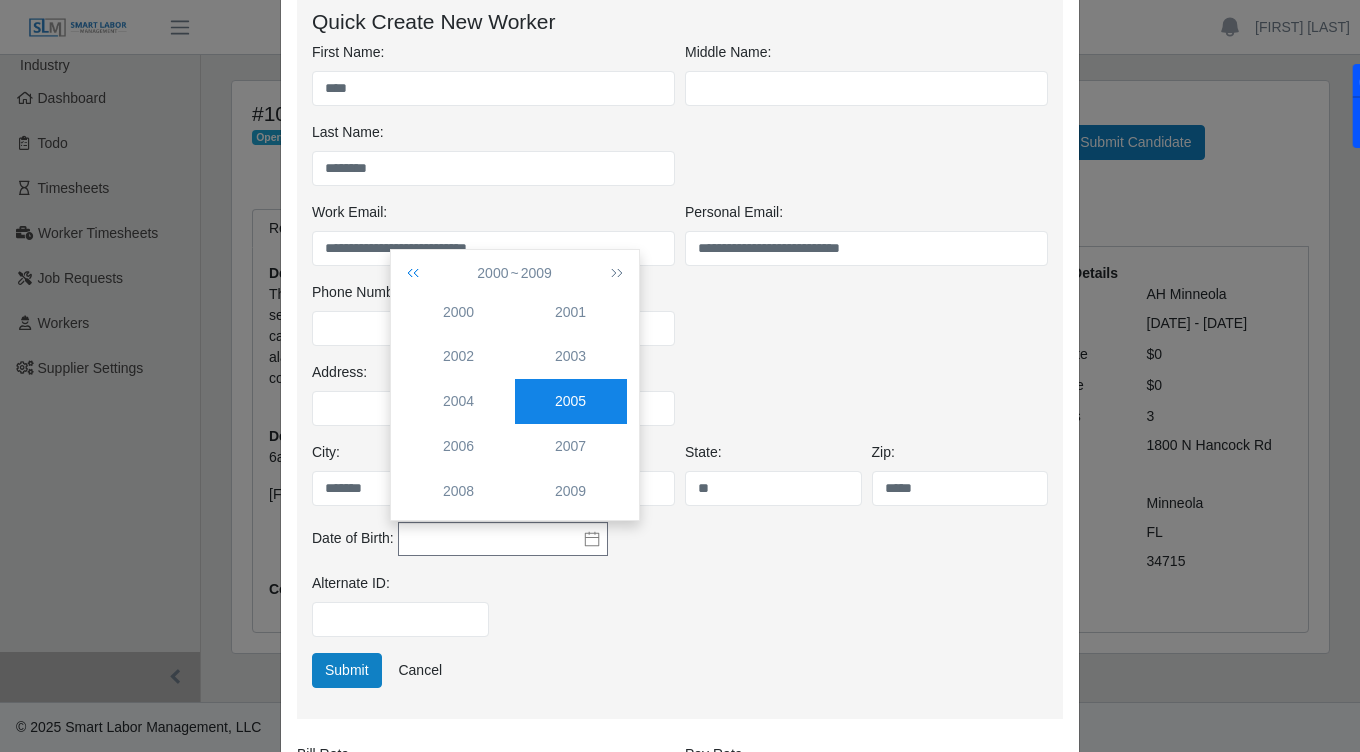 click at bounding box center [417, 273] 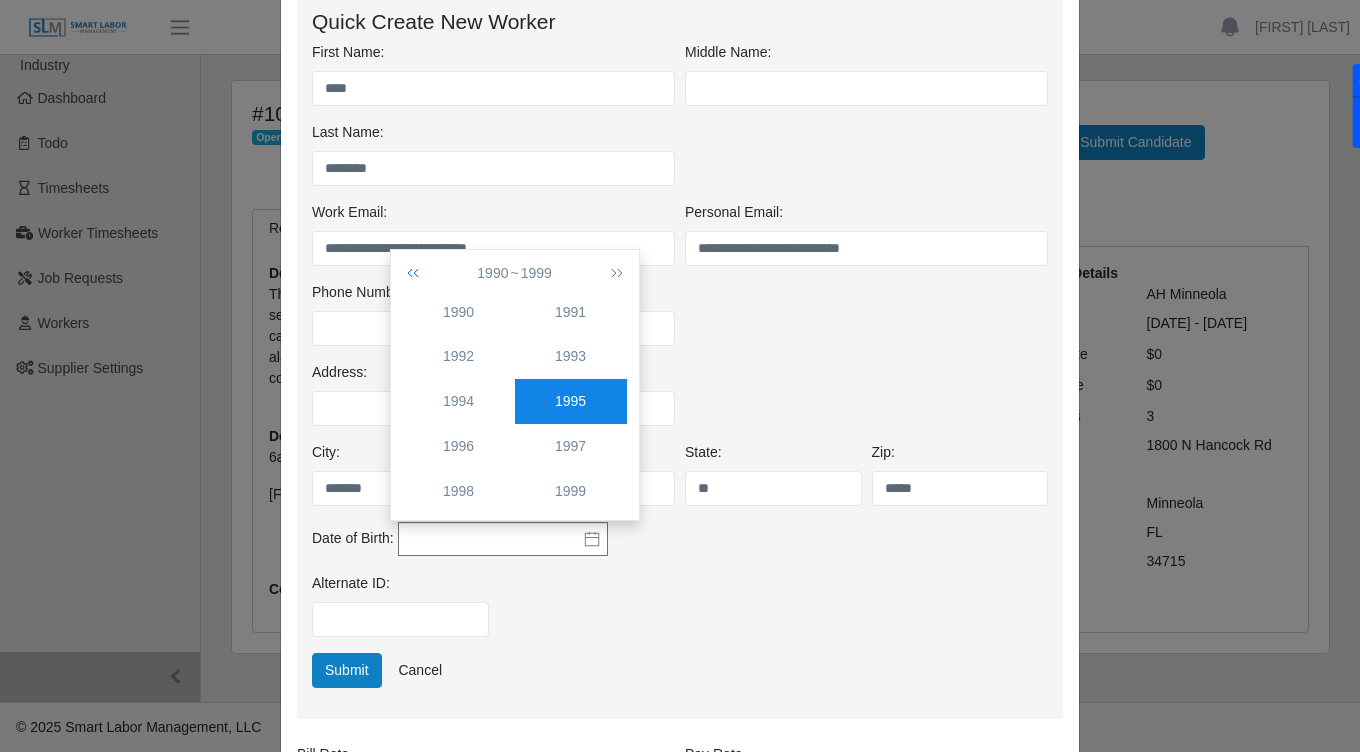 click at bounding box center (417, 273) 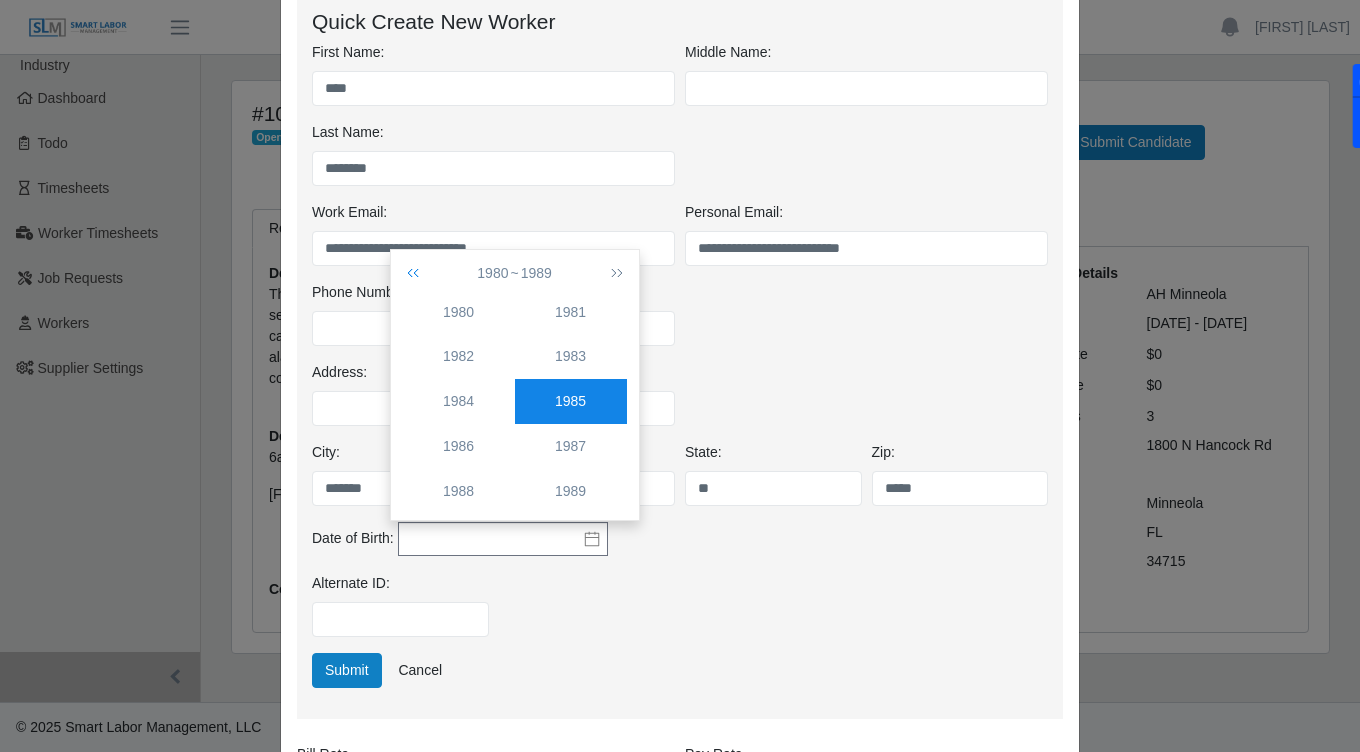 click at bounding box center (417, 273) 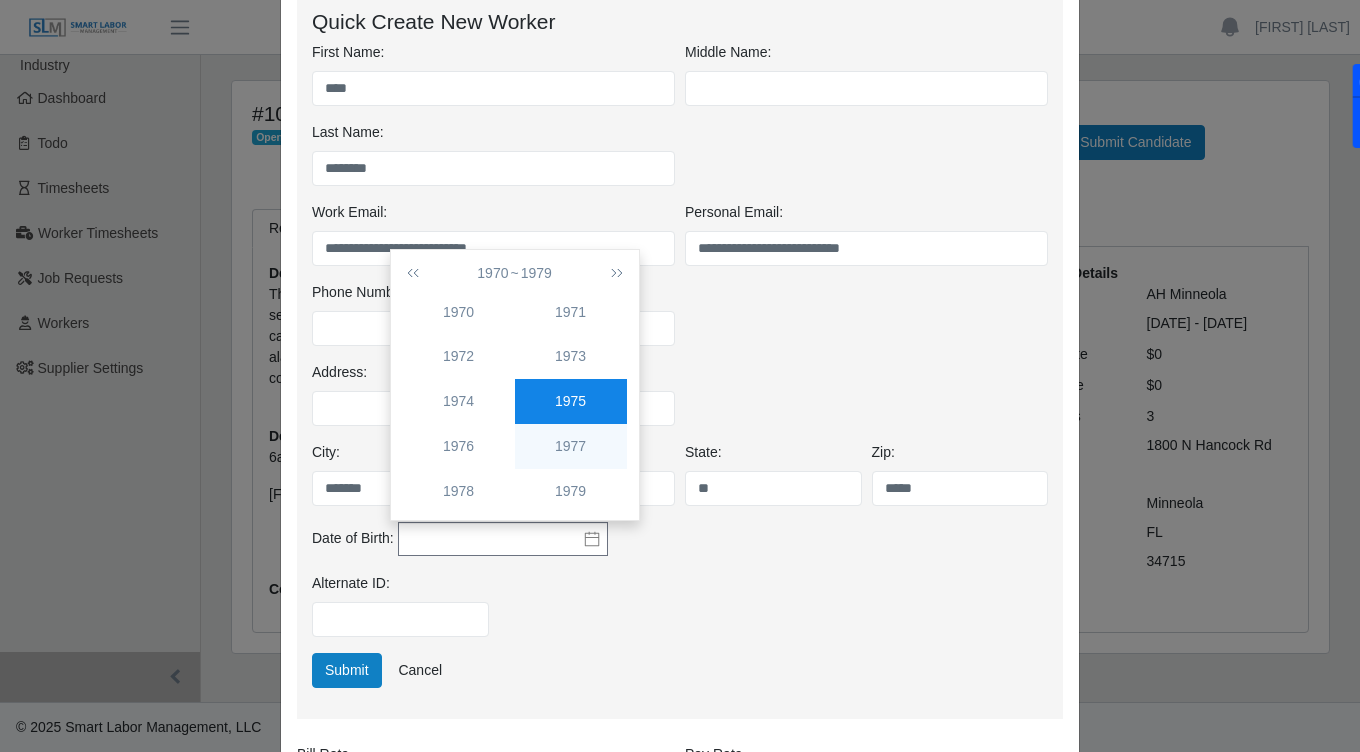 click on "1977" at bounding box center [571, 446] 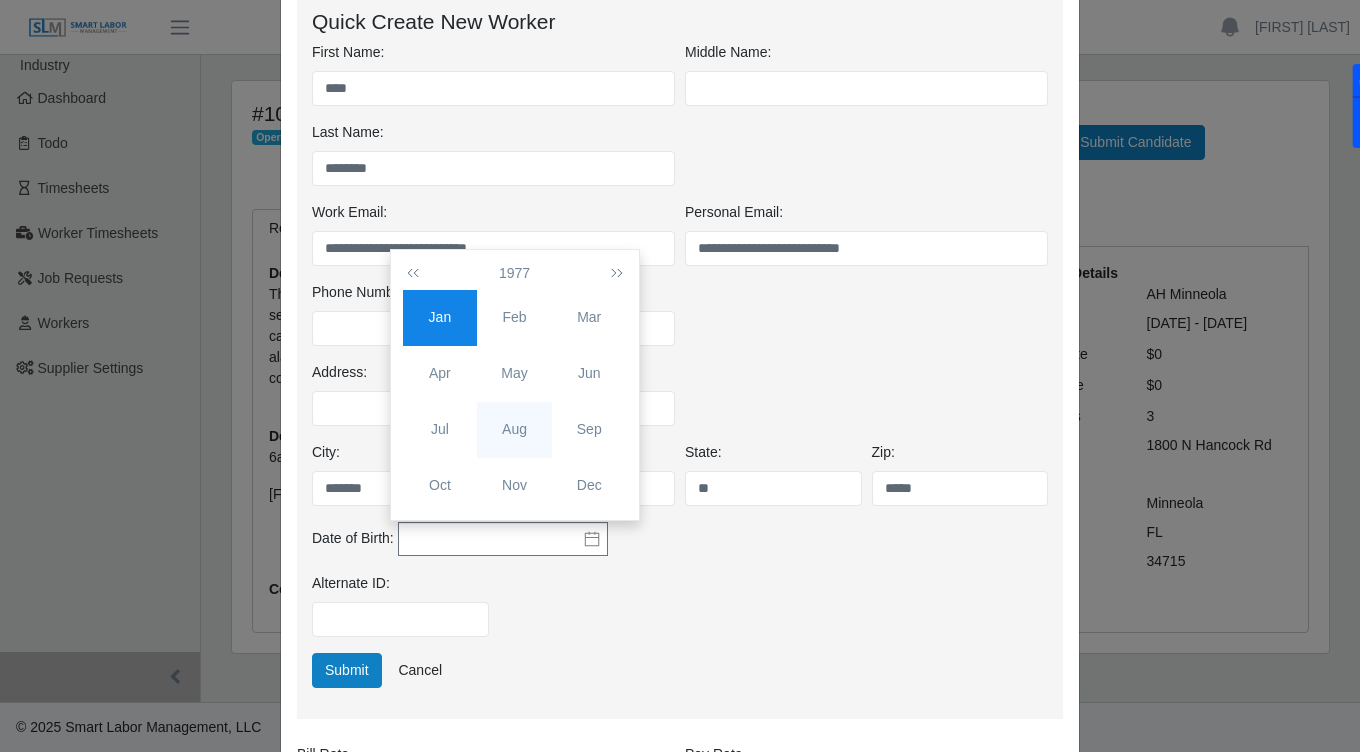 click on "Aug" at bounding box center (514, 429) 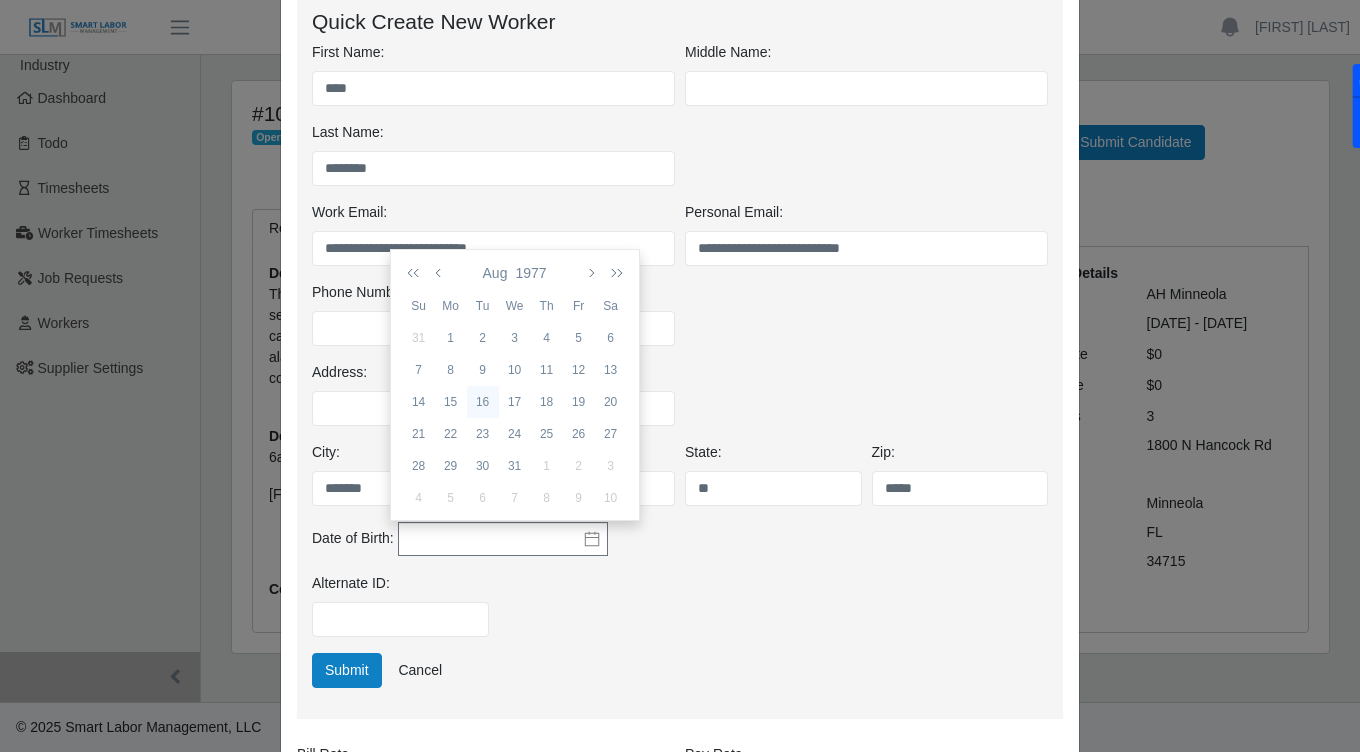 click on "16" at bounding box center (483, 402) 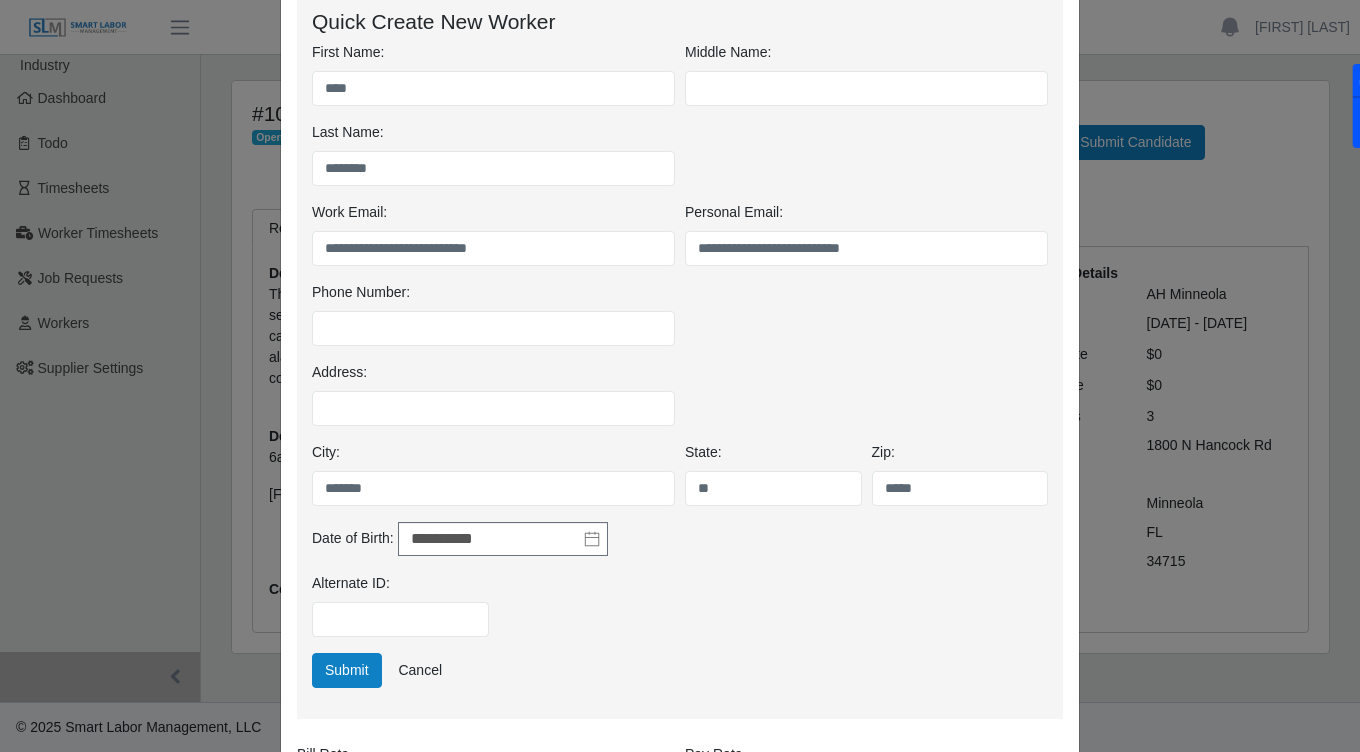 click on "Alternate ID:" at bounding box center (680, 613) 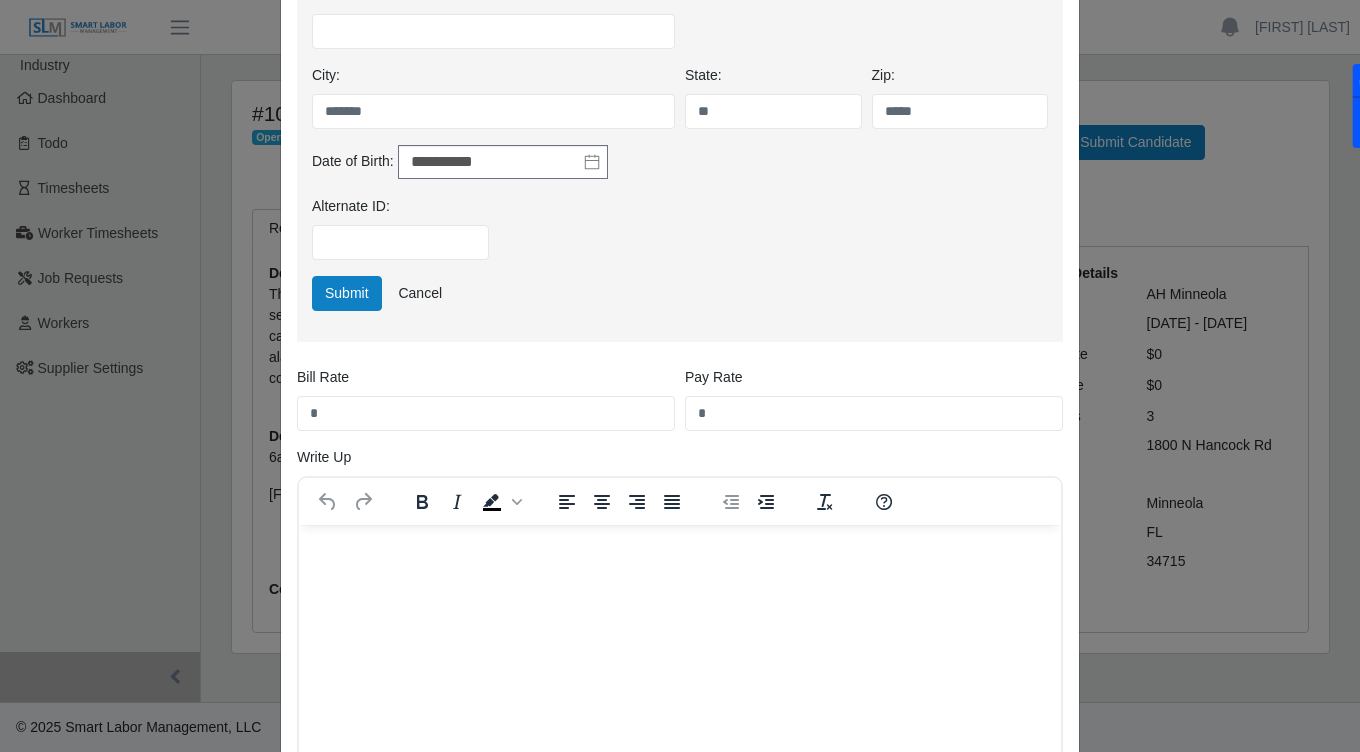 scroll, scrollTop: 640, scrollLeft: 0, axis: vertical 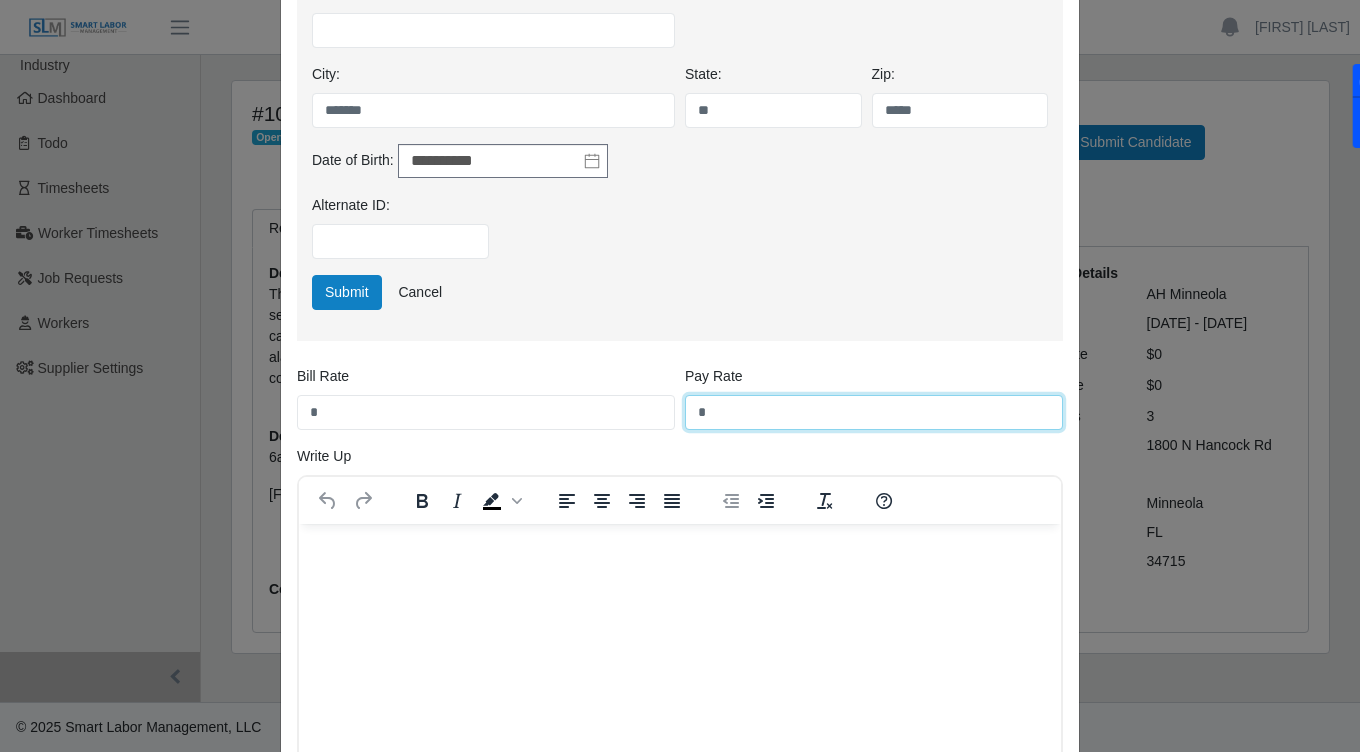 click on "*" at bounding box center [874, 412] 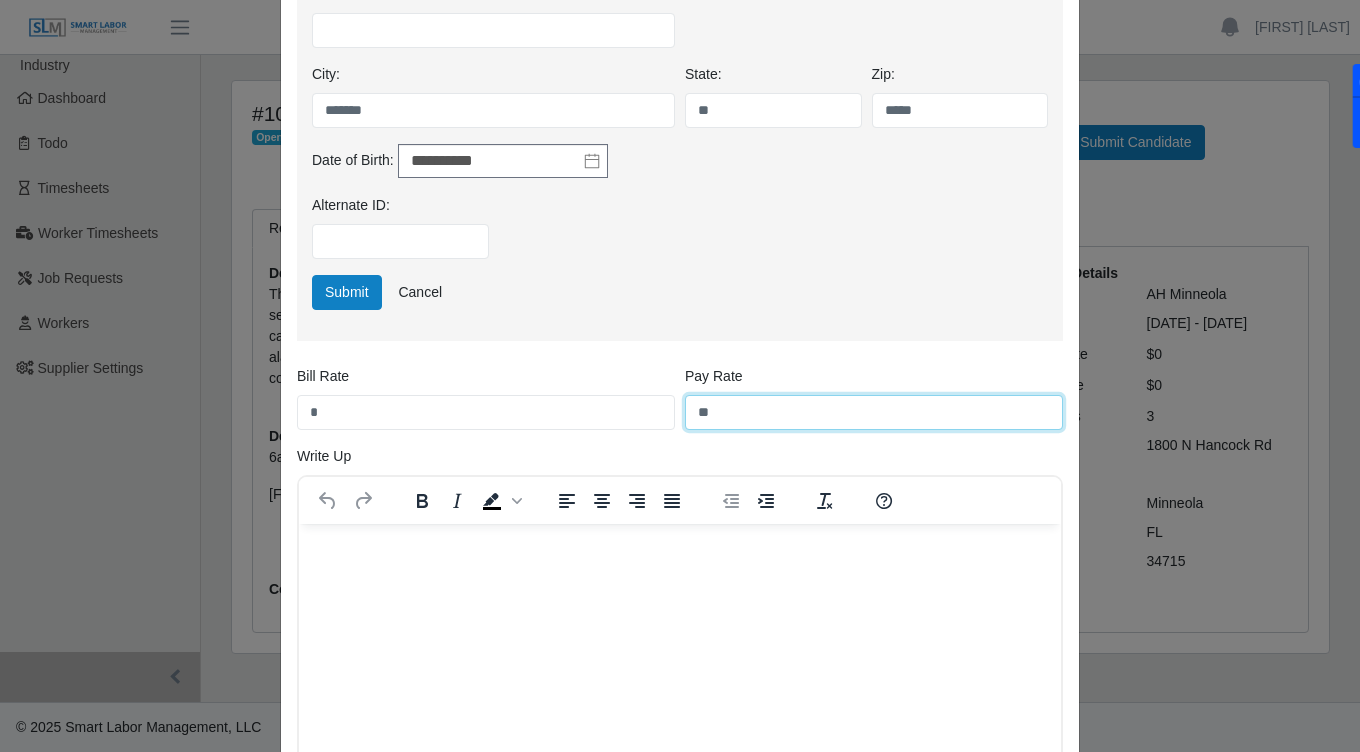 type on "**" 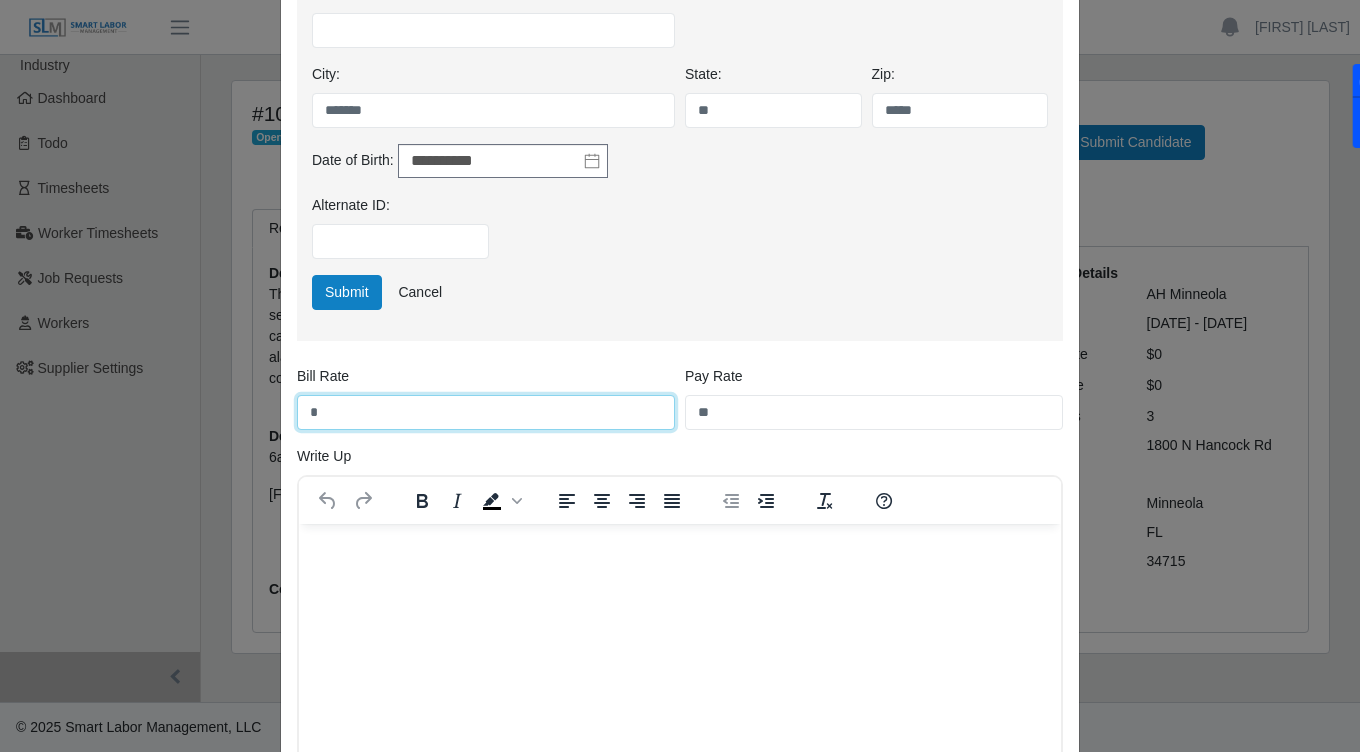 click on "*" at bounding box center (486, 412) 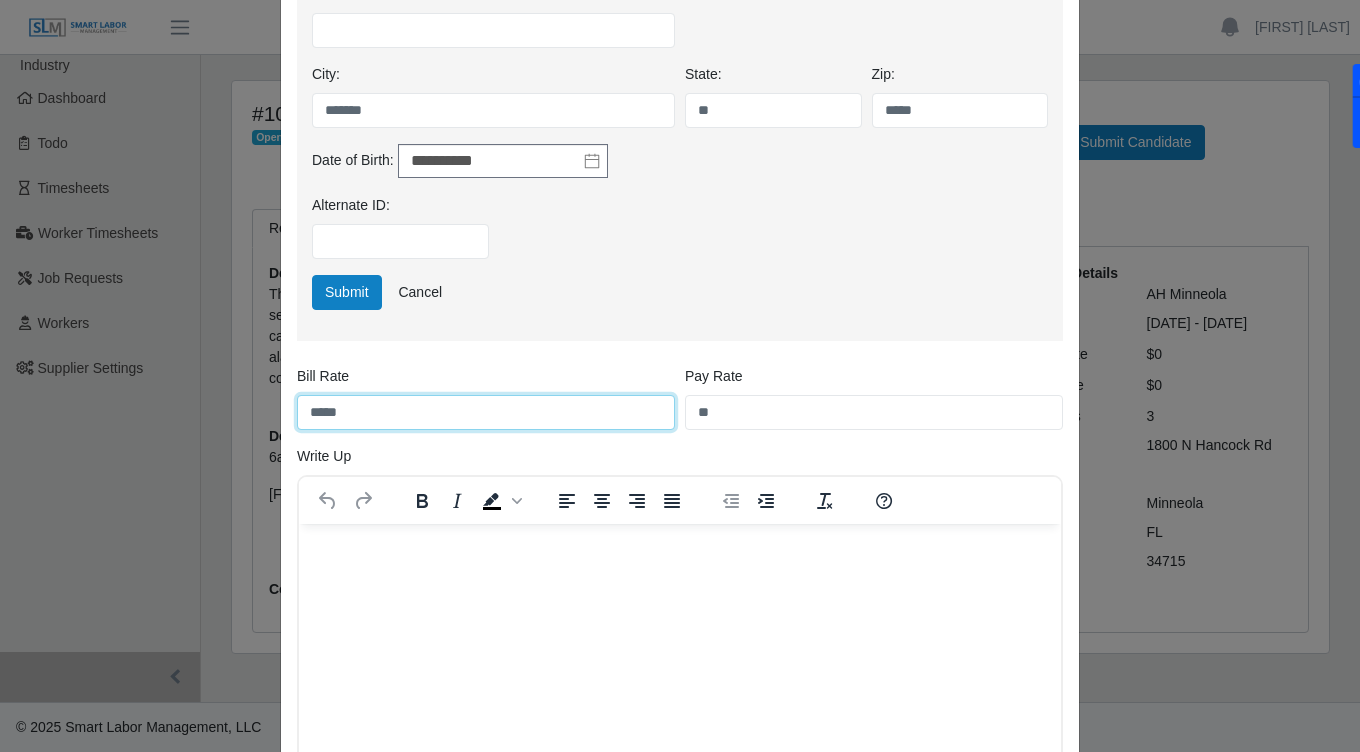 type on "*****" 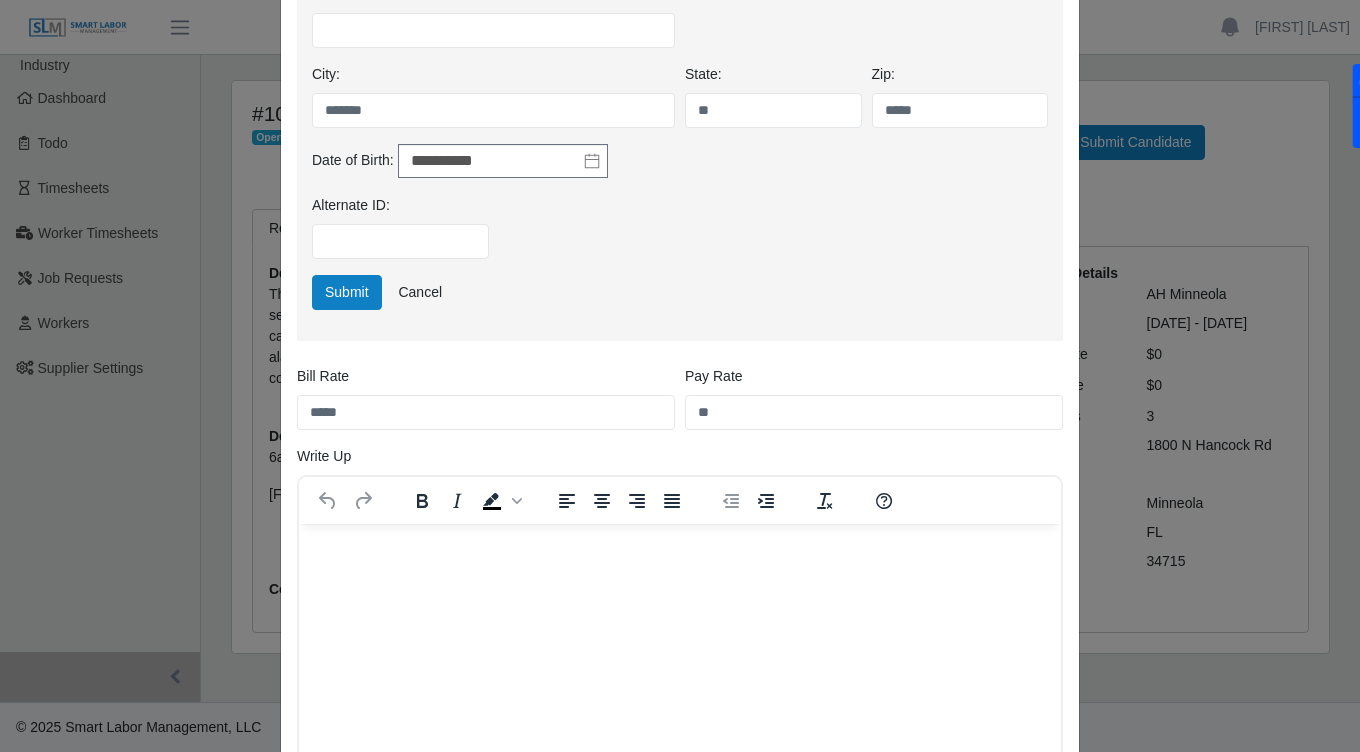 click at bounding box center (680, 551) 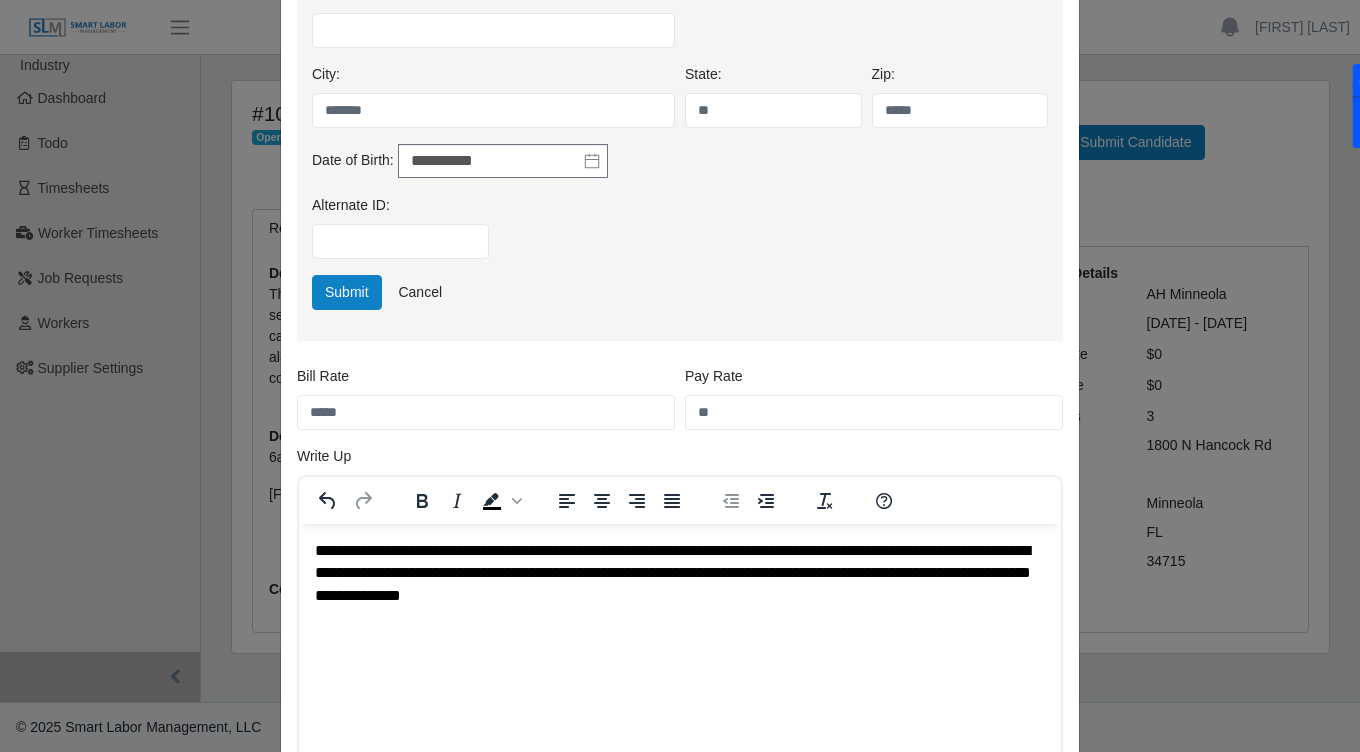 scroll, scrollTop: 851, scrollLeft: 0, axis: vertical 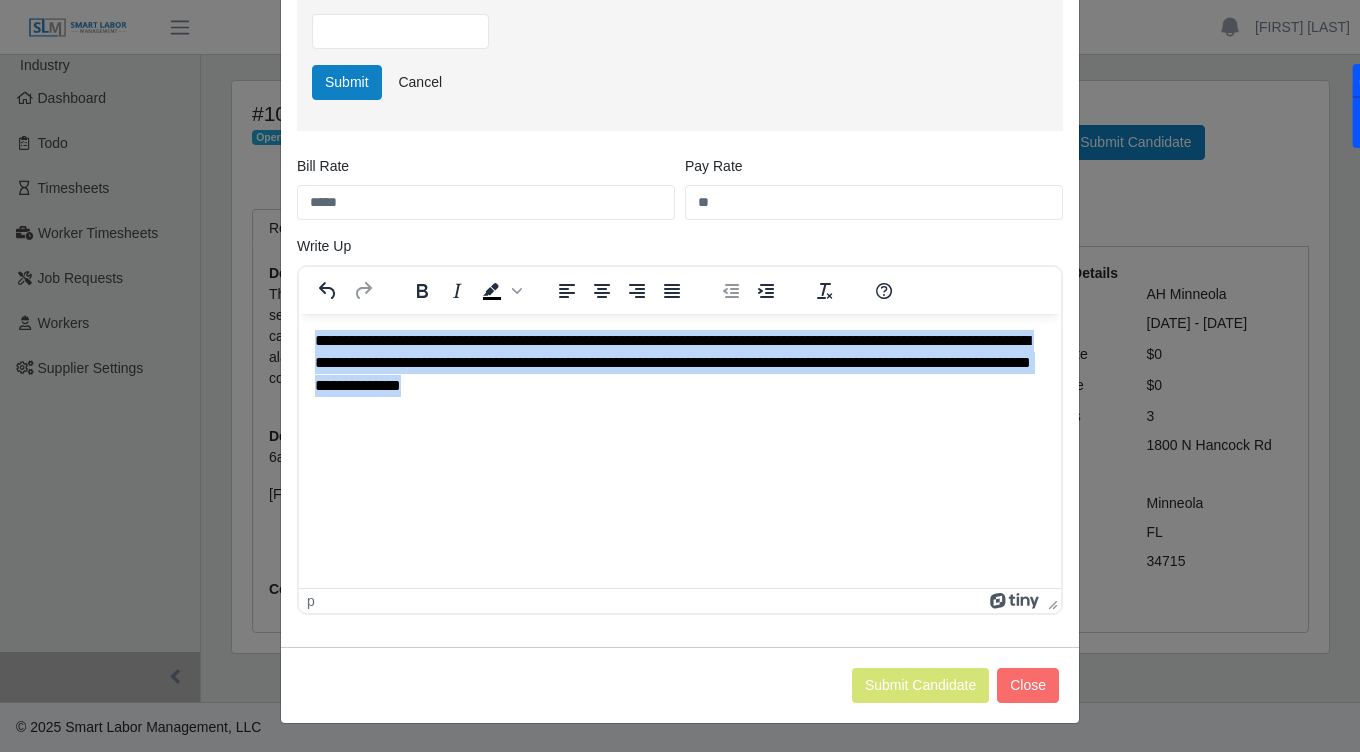 drag, startPoint x: 603, startPoint y: 384, endPoint x: 273, endPoint y: 349, distance: 331.85086 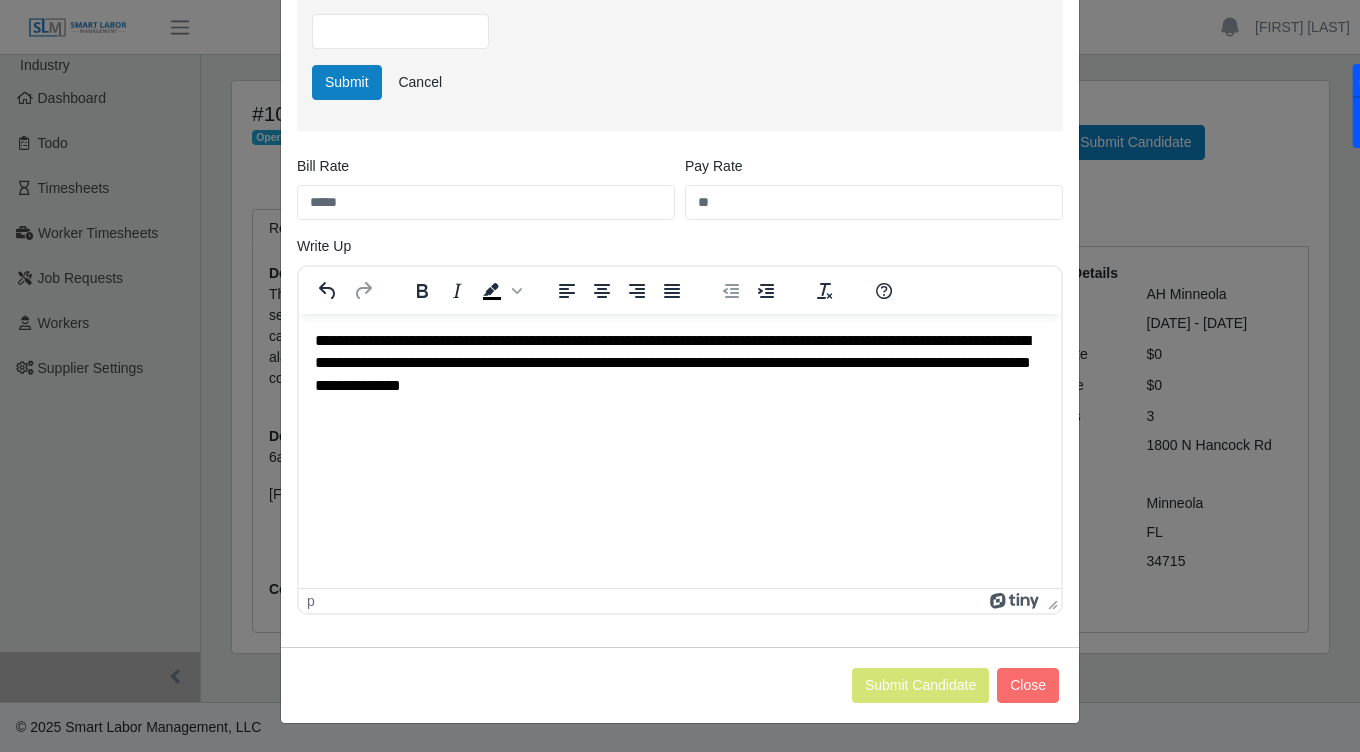 click on "**********" at bounding box center (680, 363) 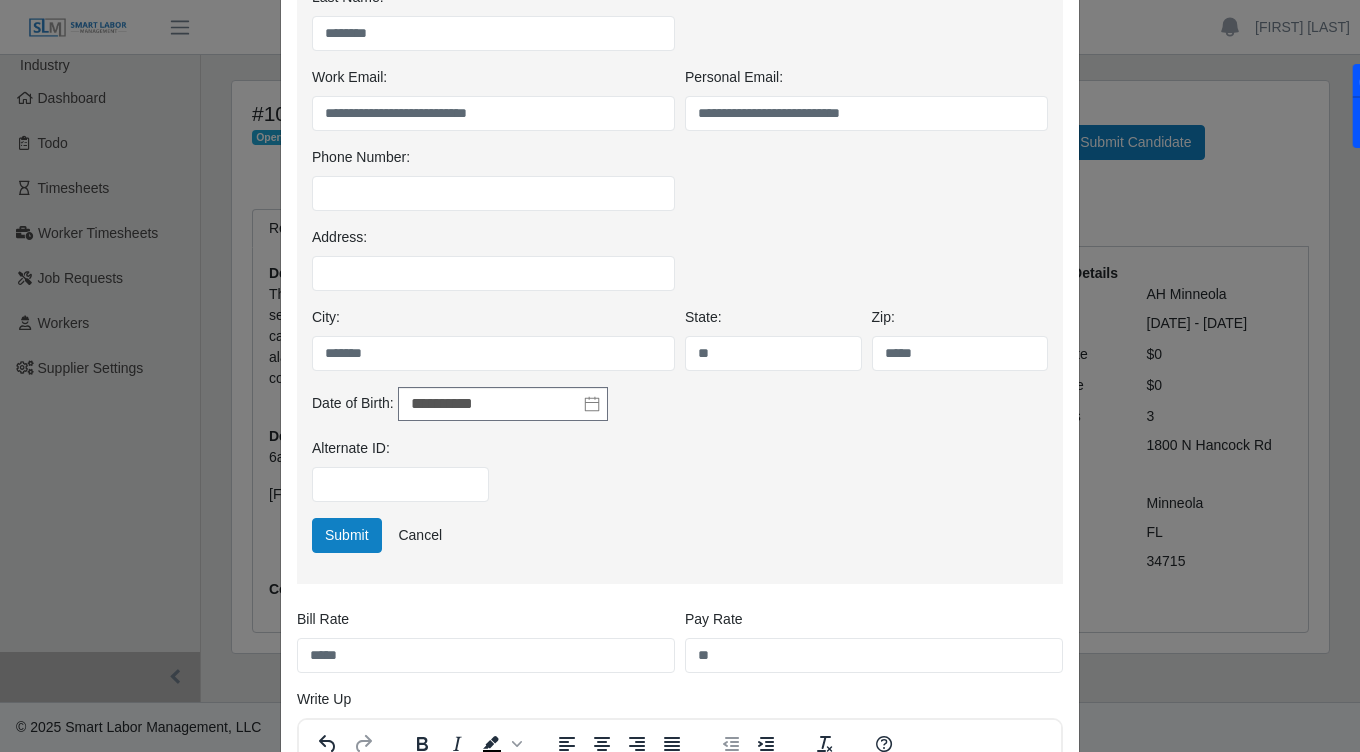 scroll, scrollTop: 401, scrollLeft: 0, axis: vertical 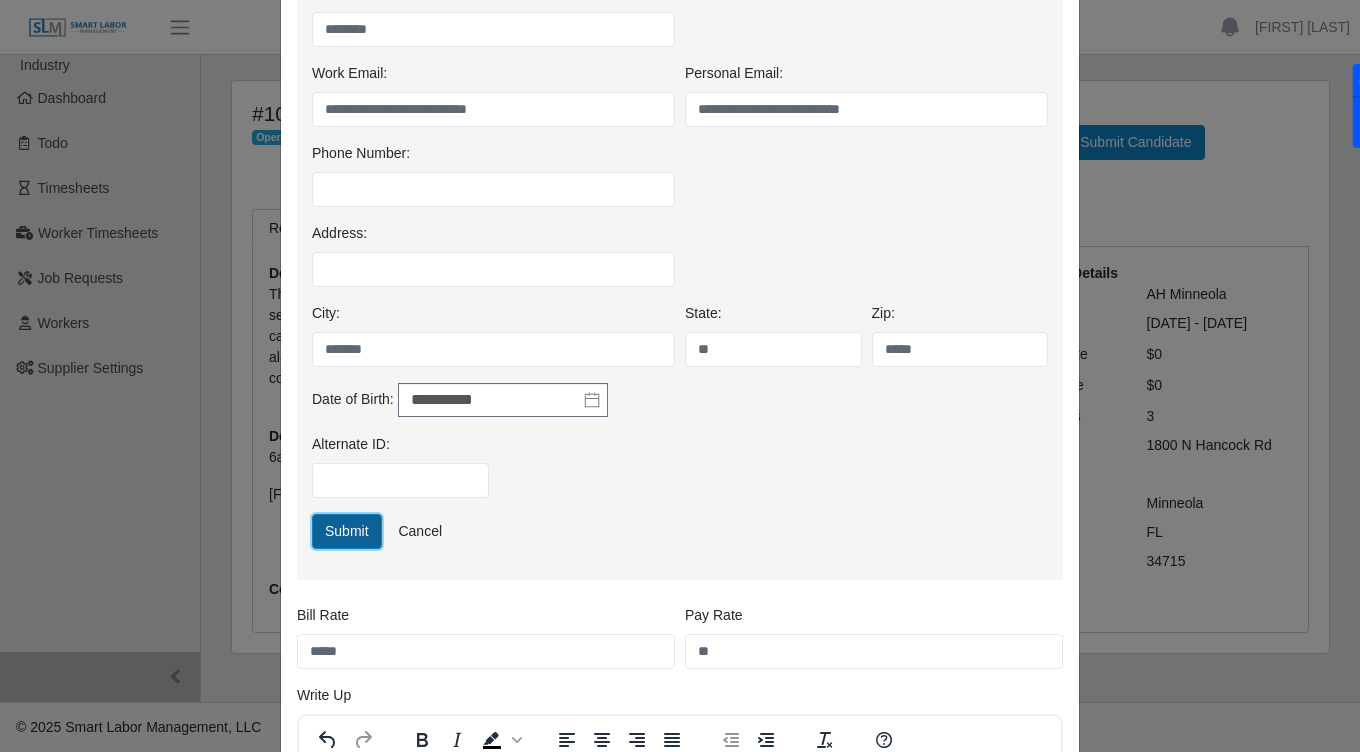 click on "Submit" at bounding box center [347, 531] 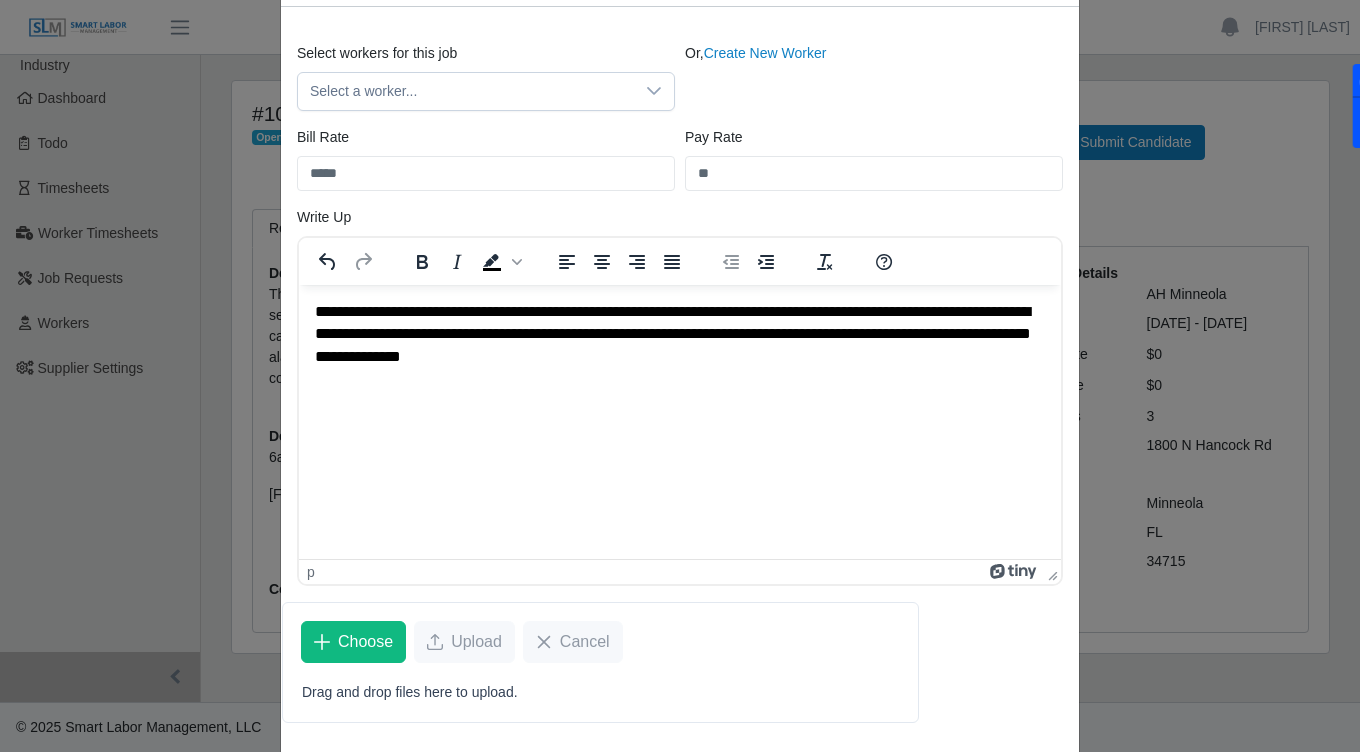 scroll, scrollTop: 307, scrollLeft: 0, axis: vertical 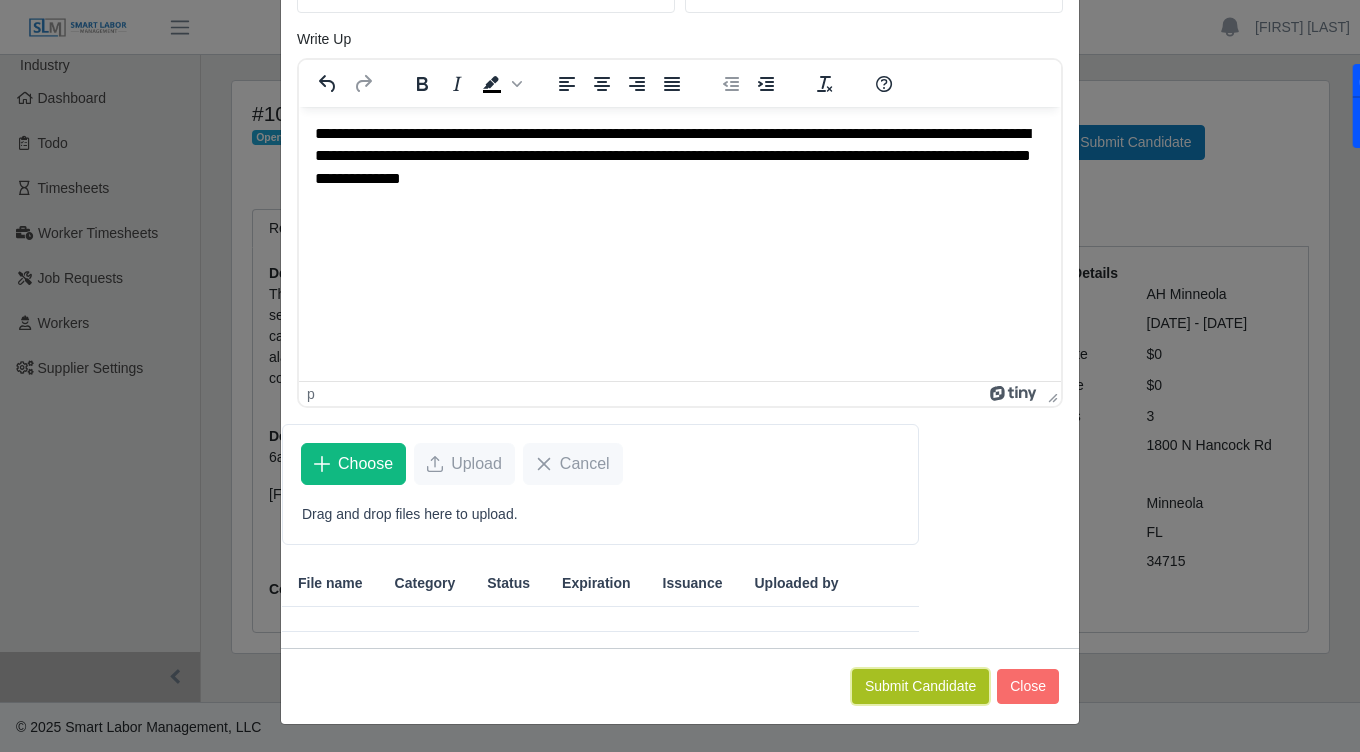 click on "Submit Candidate" 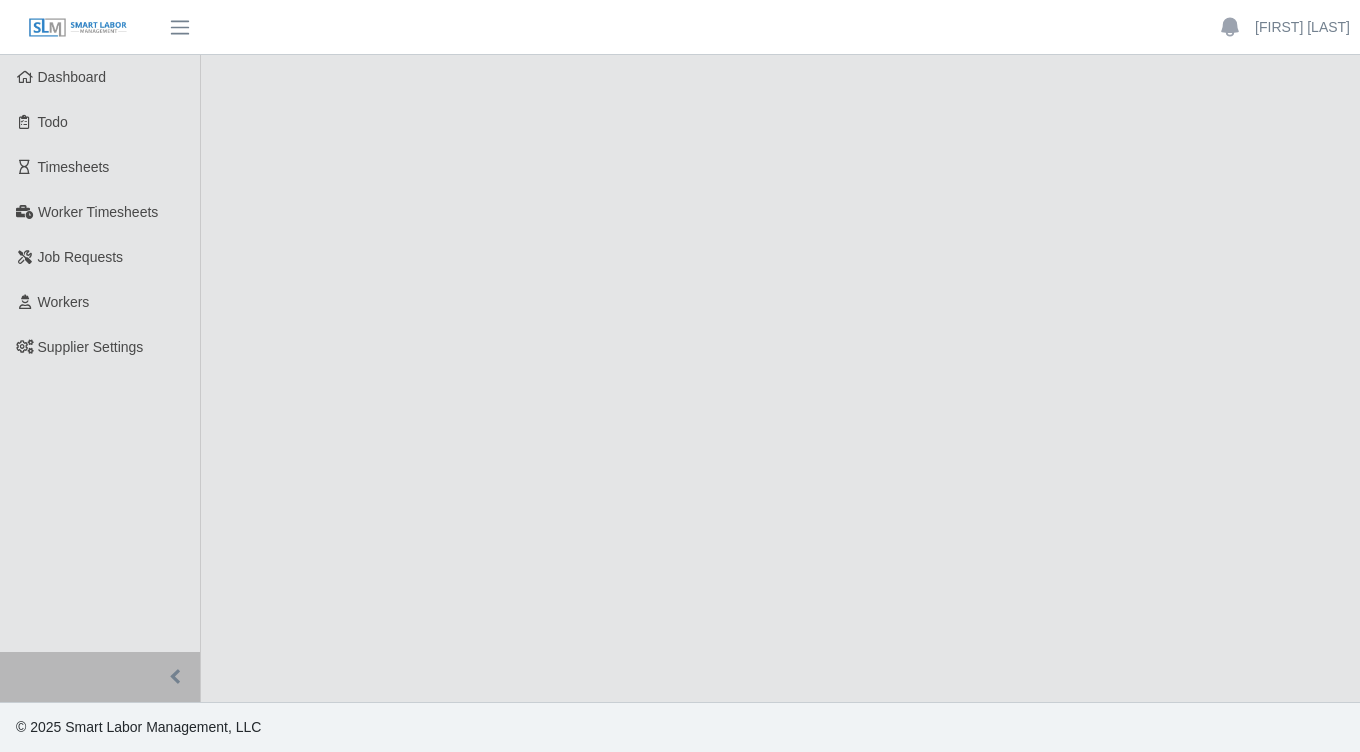 scroll, scrollTop: 0, scrollLeft: 0, axis: both 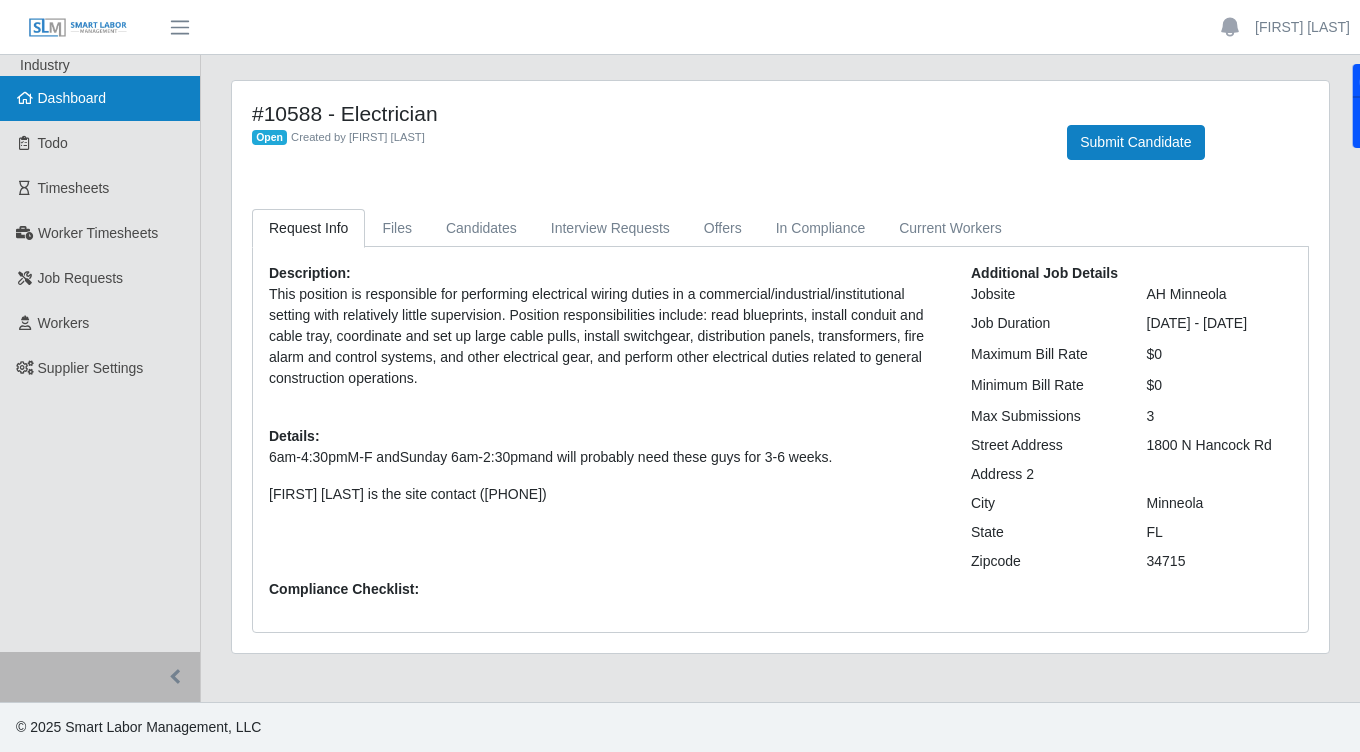 click on "Dashboard" at bounding box center [72, 98] 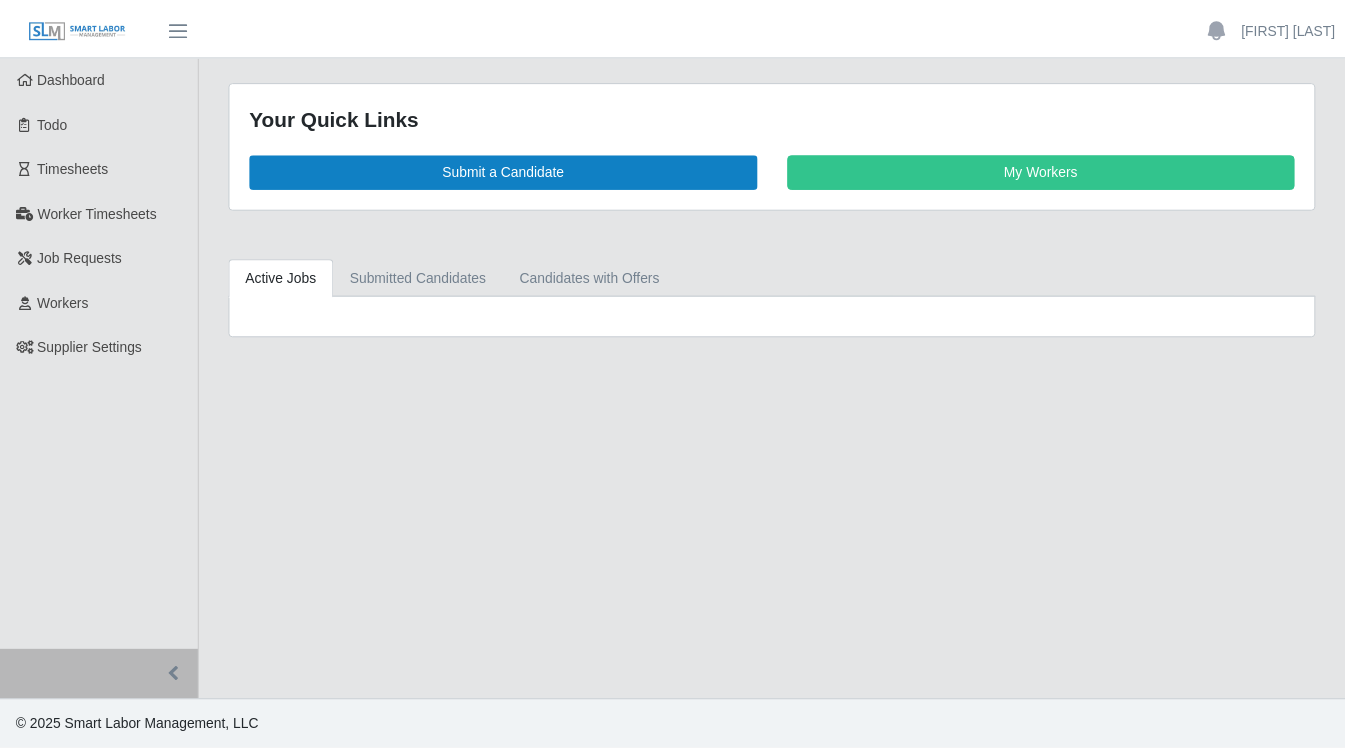 scroll, scrollTop: 0, scrollLeft: 0, axis: both 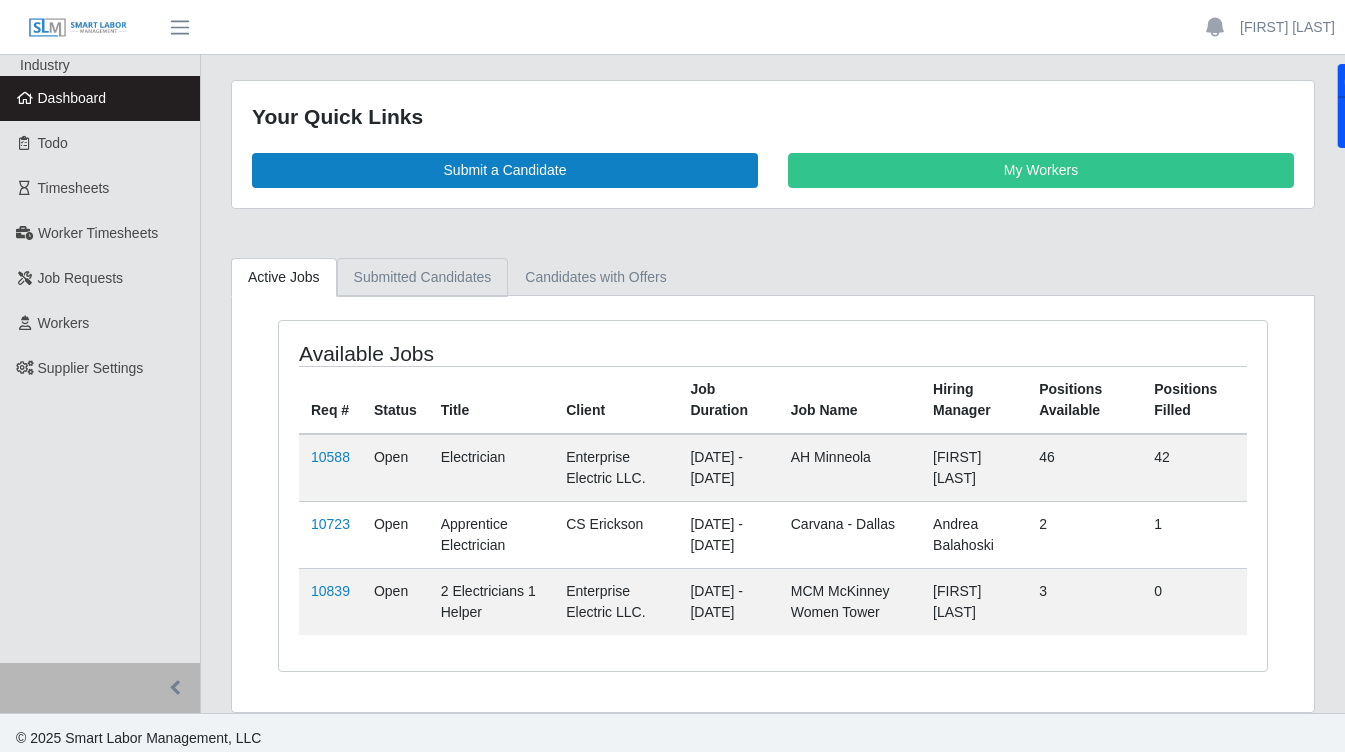 click on "Submitted Candidates" at bounding box center (423, 277) 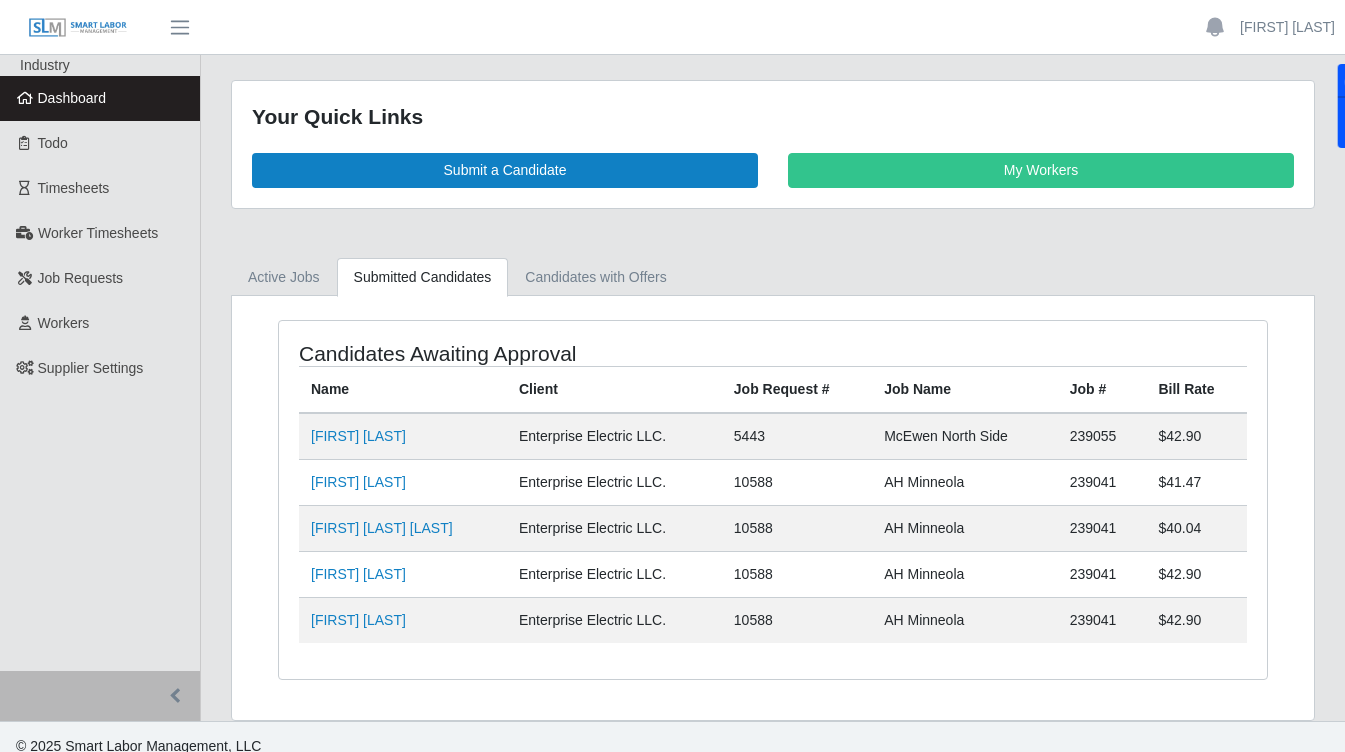 scroll, scrollTop: 18, scrollLeft: 0, axis: vertical 